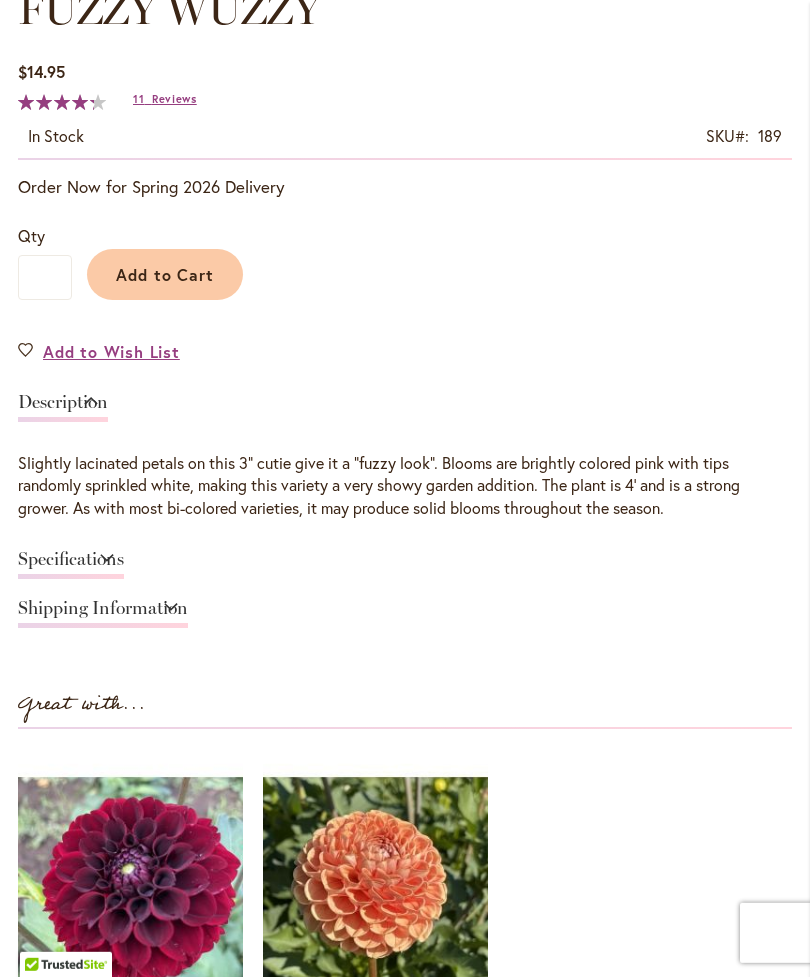 scroll, scrollTop: 1139, scrollLeft: 0, axis: vertical 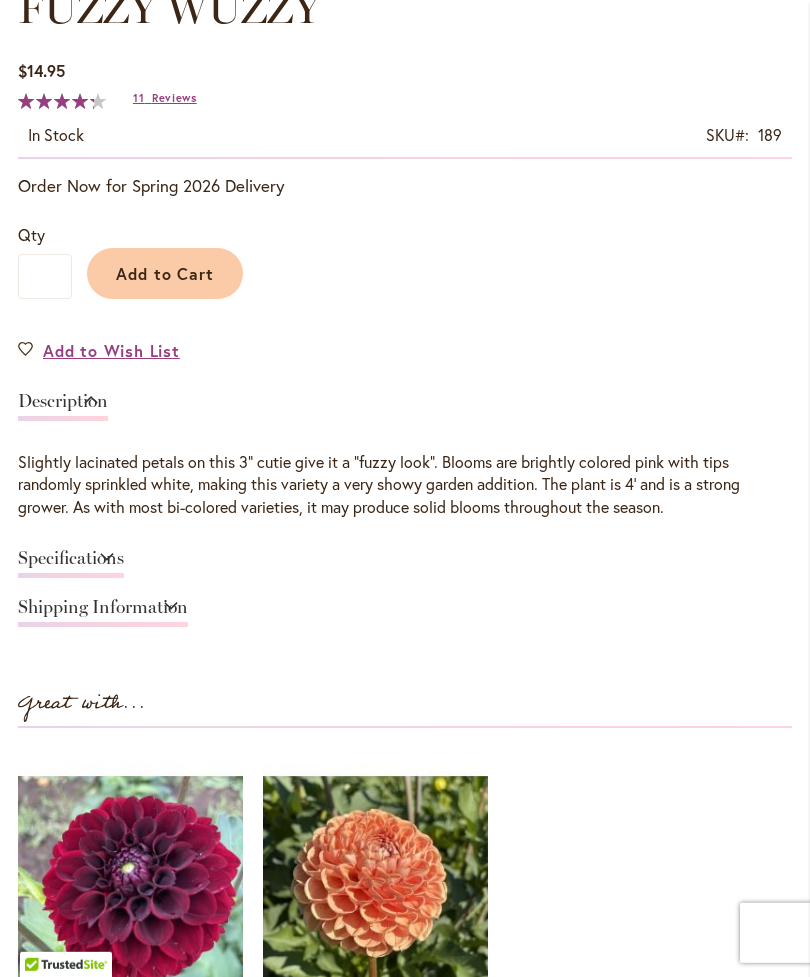 click on "Specifications" at bounding box center (71, 563) 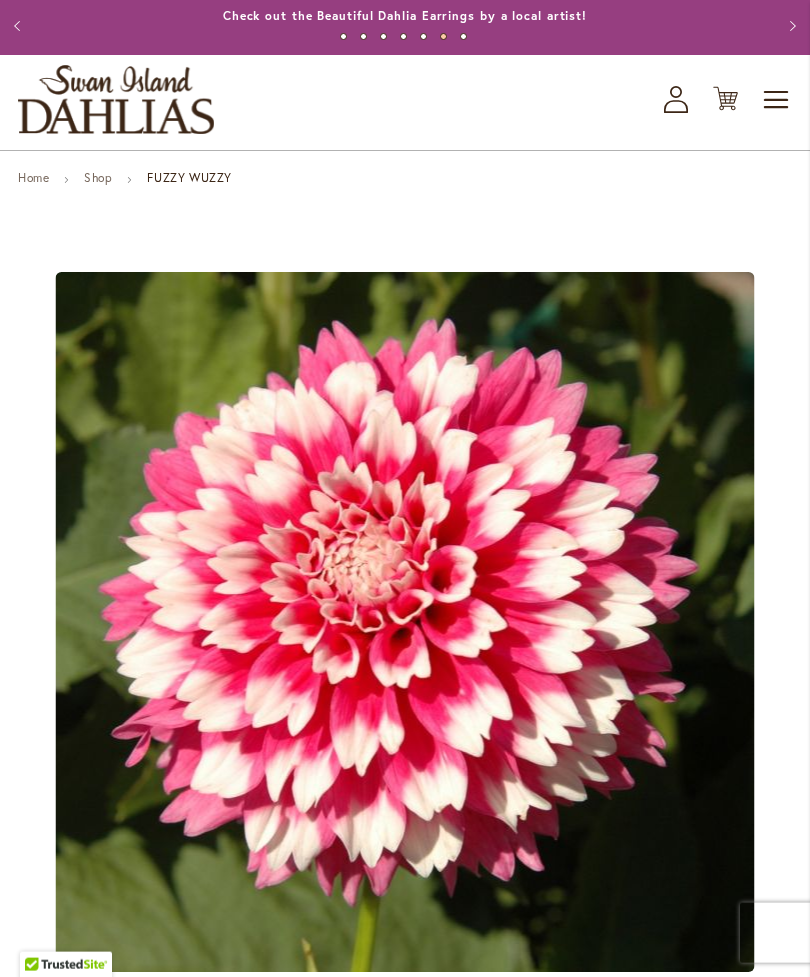 scroll, scrollTop: 0, scrollLeft: 0, axis: both 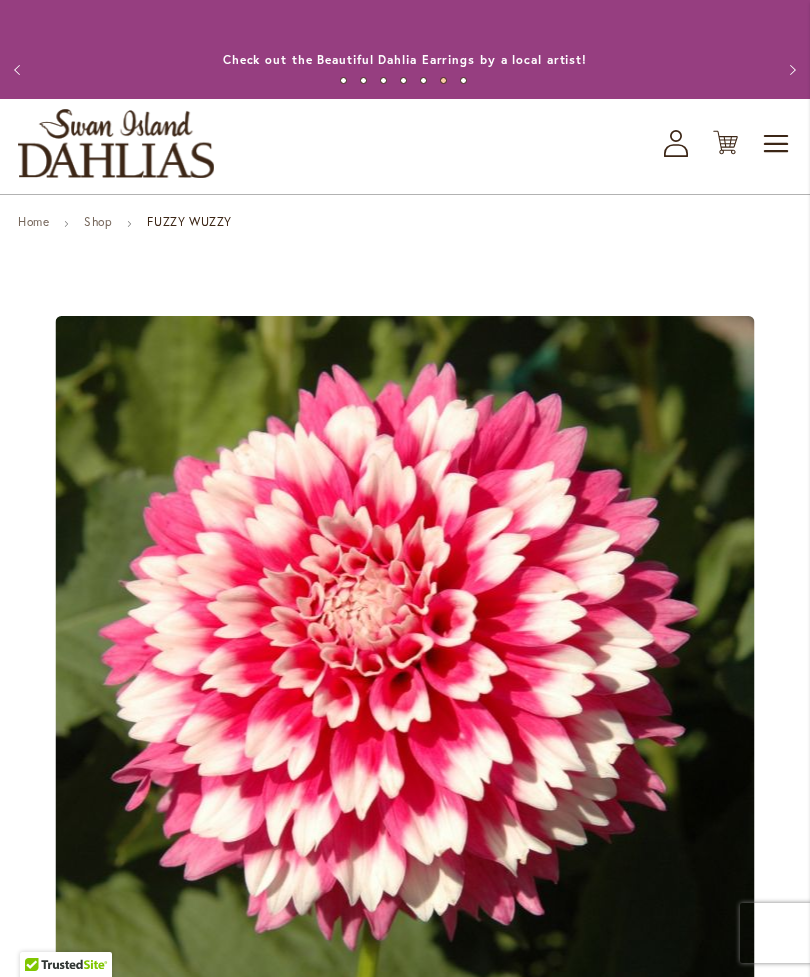 click on "Toggle Nav" at bounding box center [777, 144] 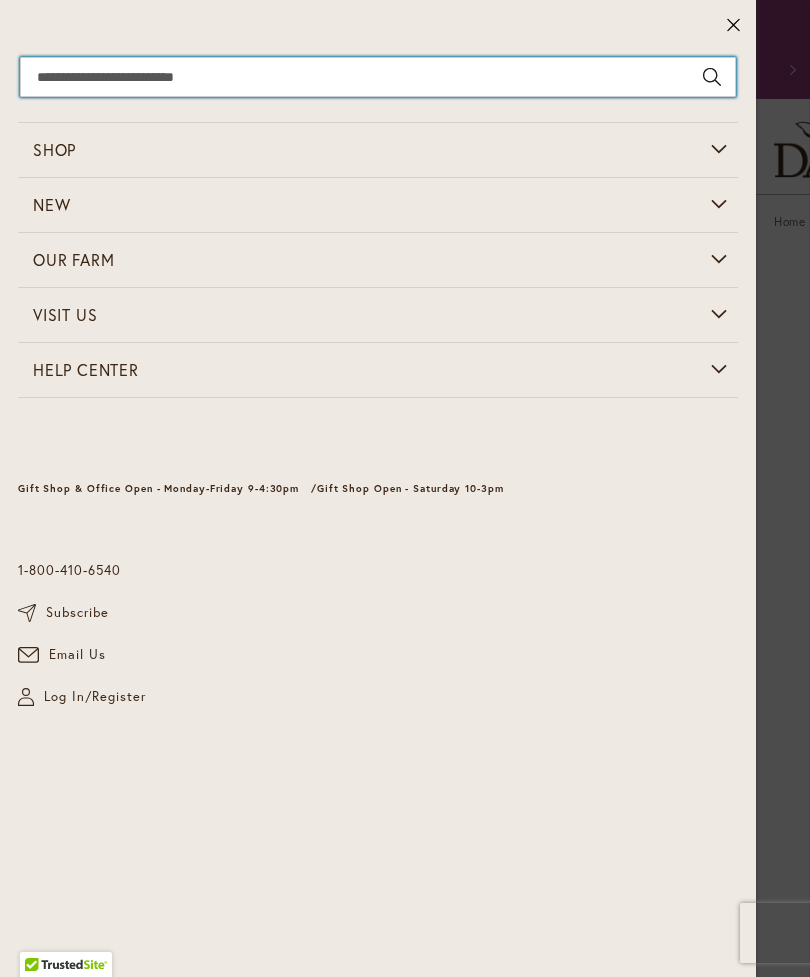 click on "Search" at bounding box center [378, 77] 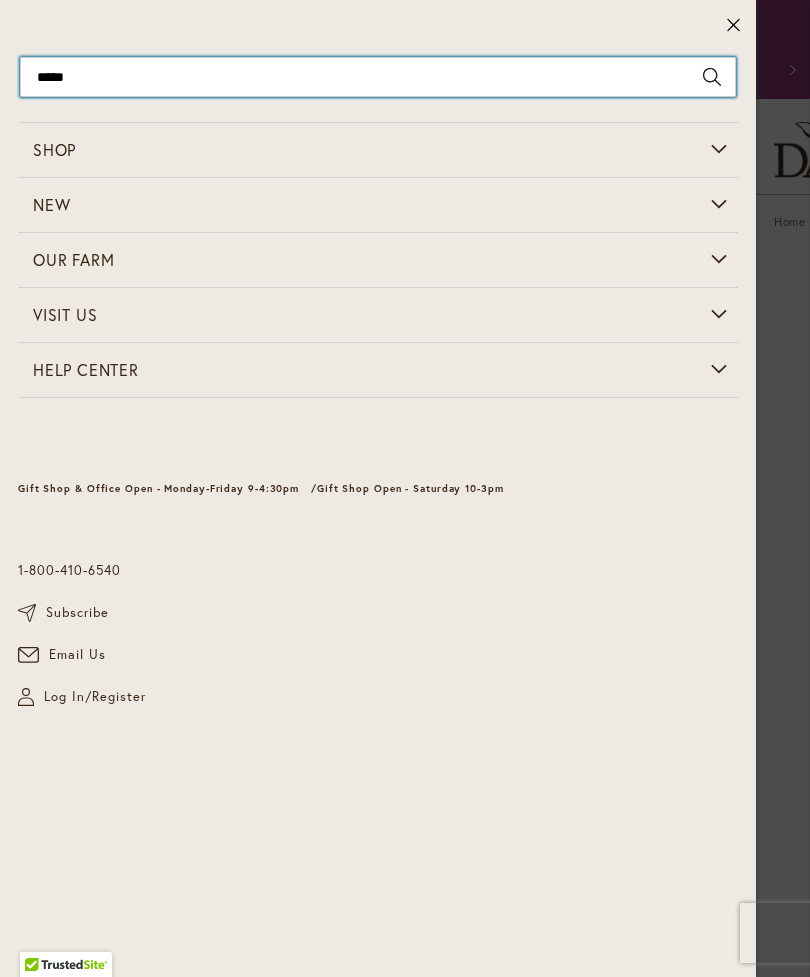 type on "******" 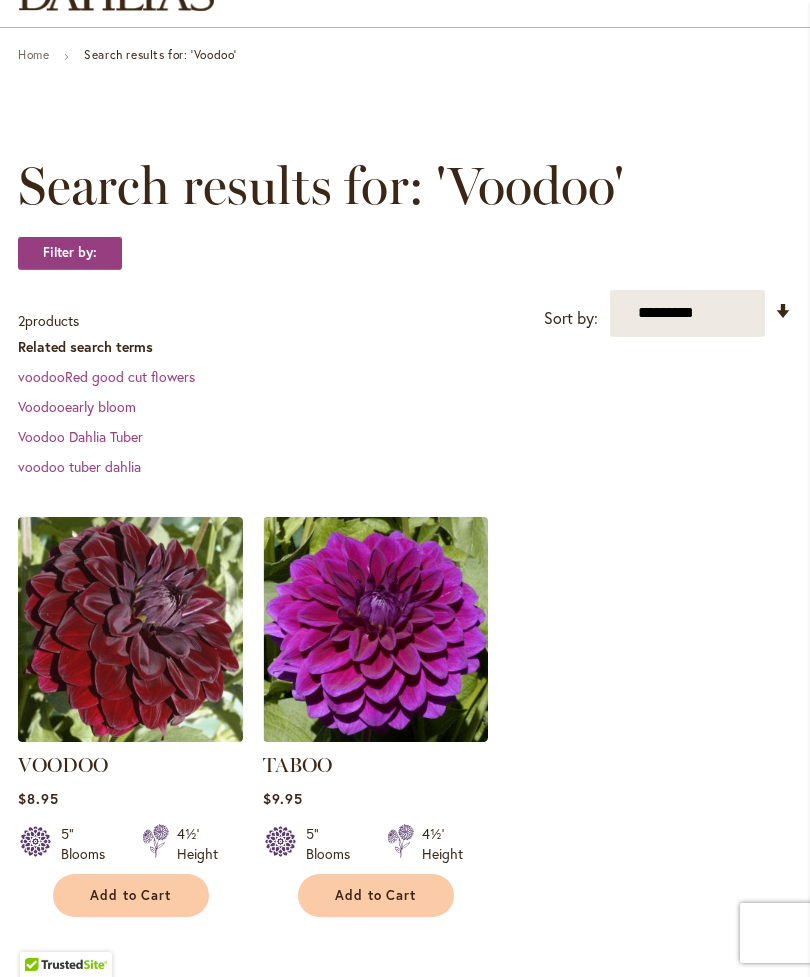 scroll, scrollTop: 163, scrollLeft: 0, axis: vertical 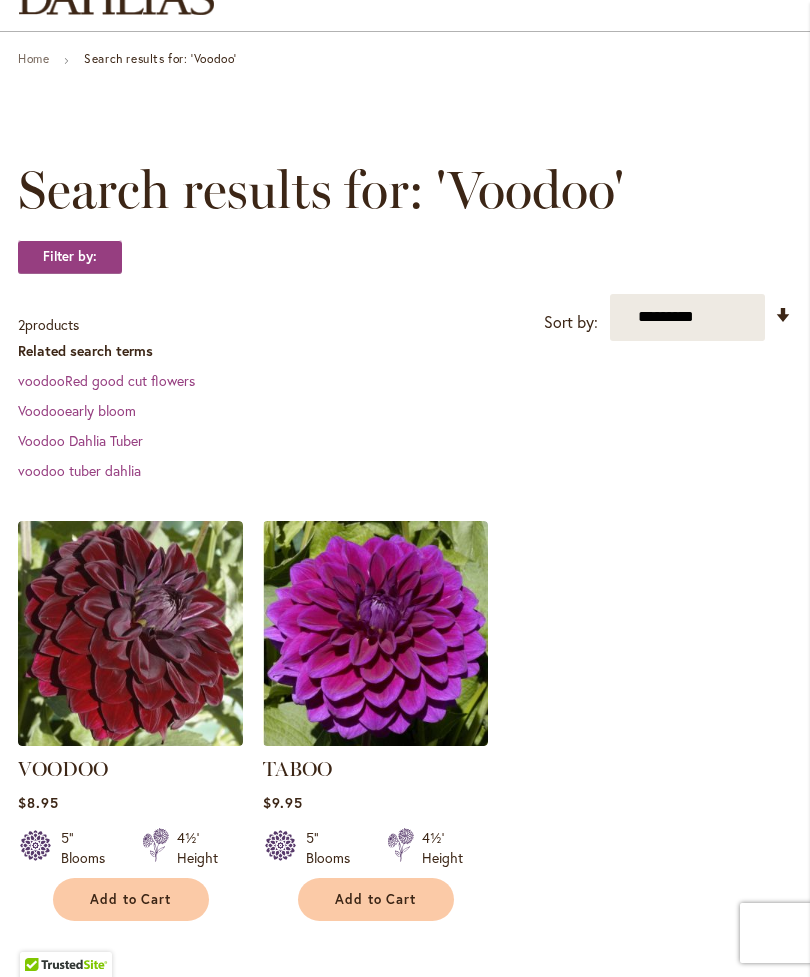 click on "VOODOO" at bounding box center [63, 769] 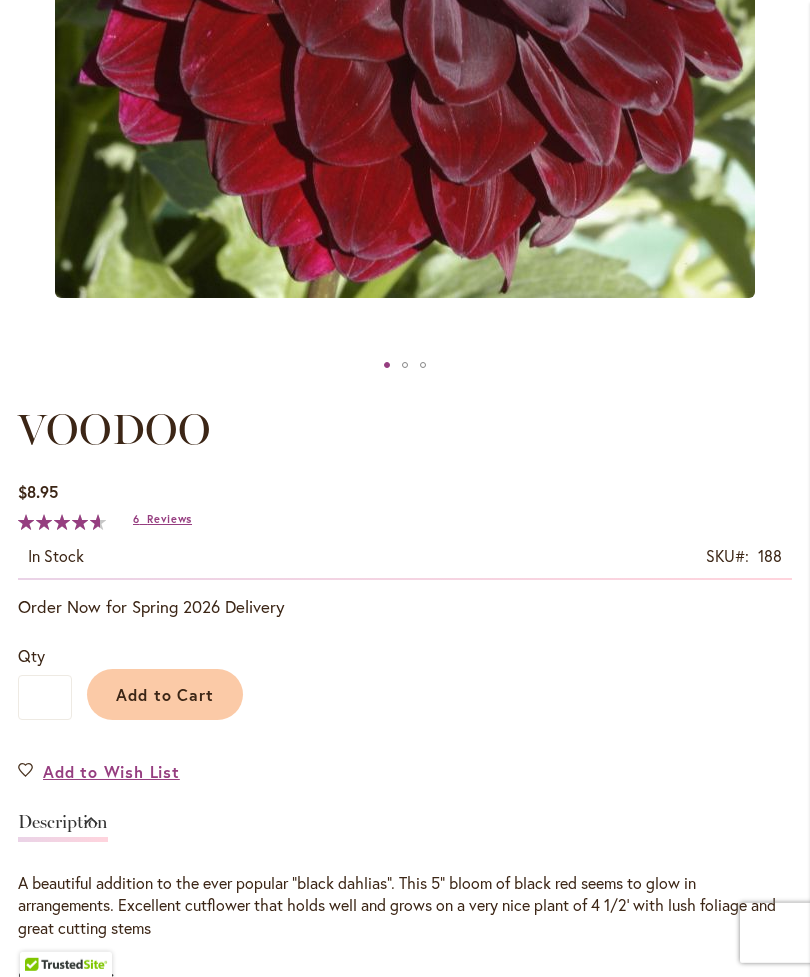 scroll, scrollTop: 719, scrollLeft: 0, axis: vertical 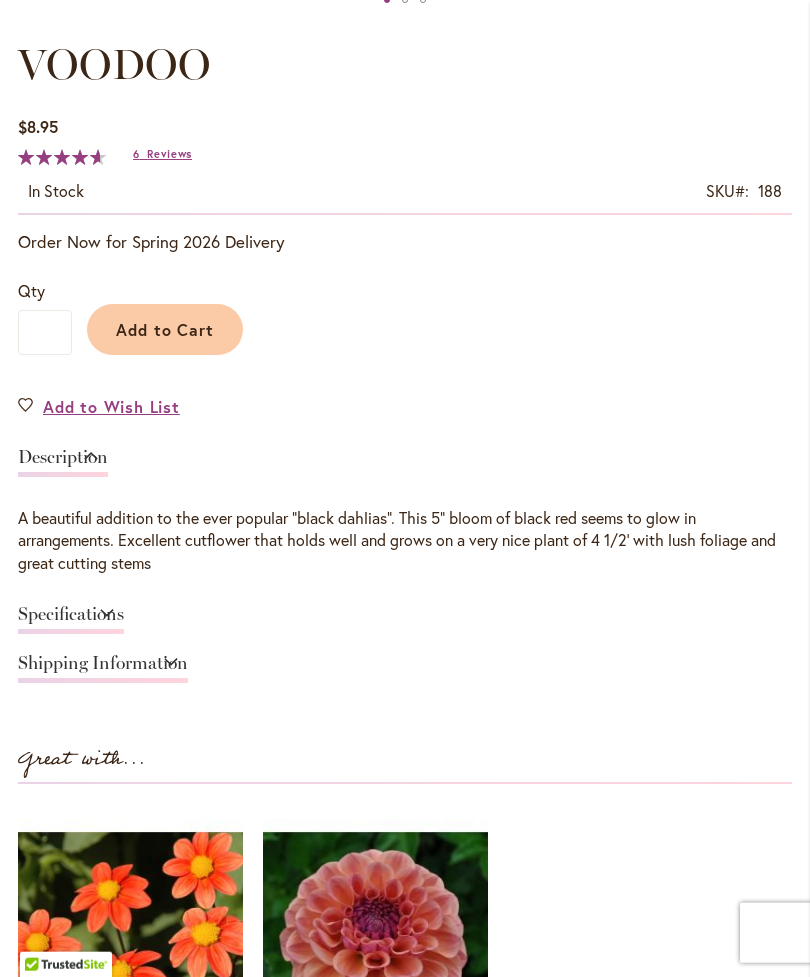 click on "Specifications" at bounding box center [71, 619] 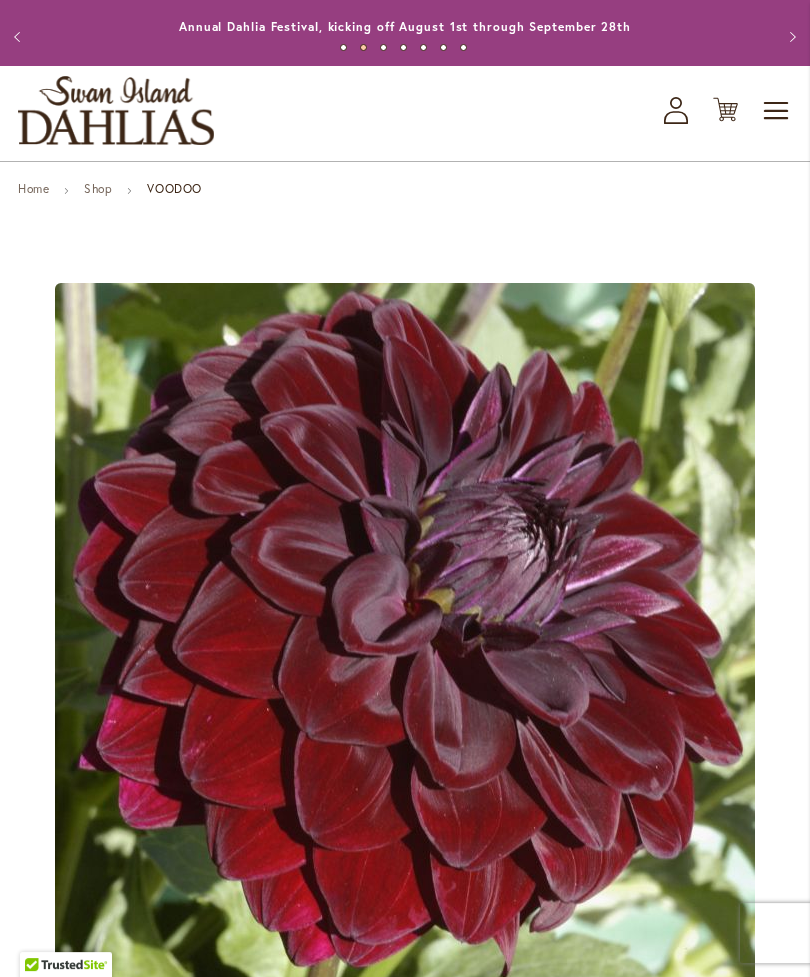scroll, scrollTop: 0, scrollLeft: 0, axis: both 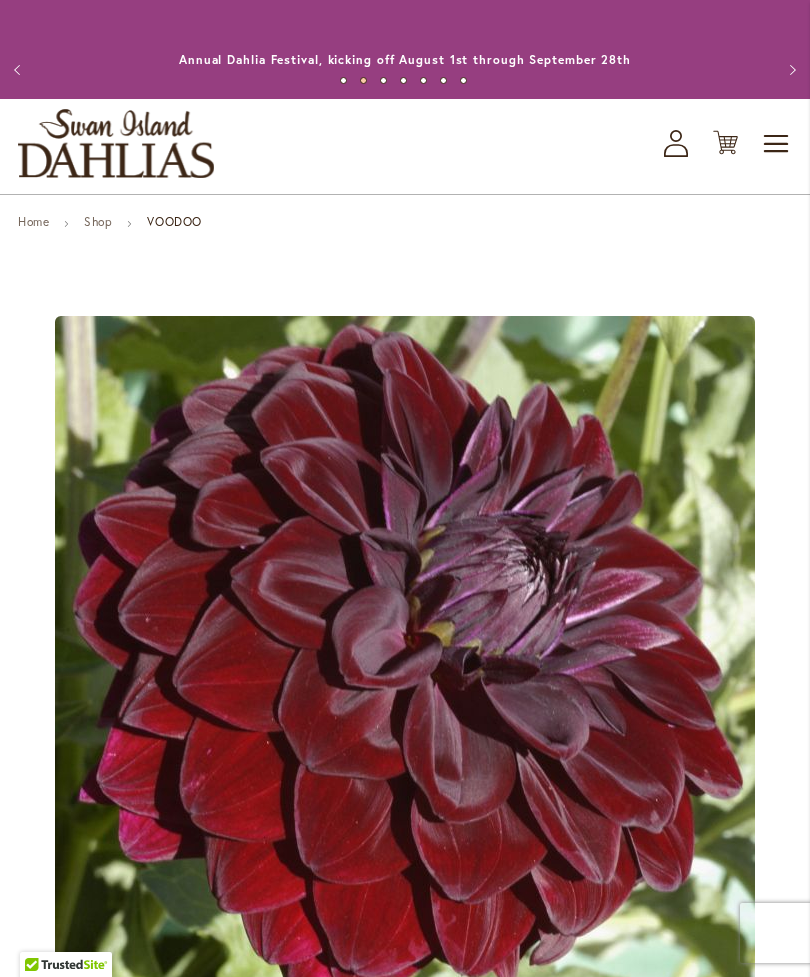 click on "Toggle Nav" at bounding box center [777, 144] 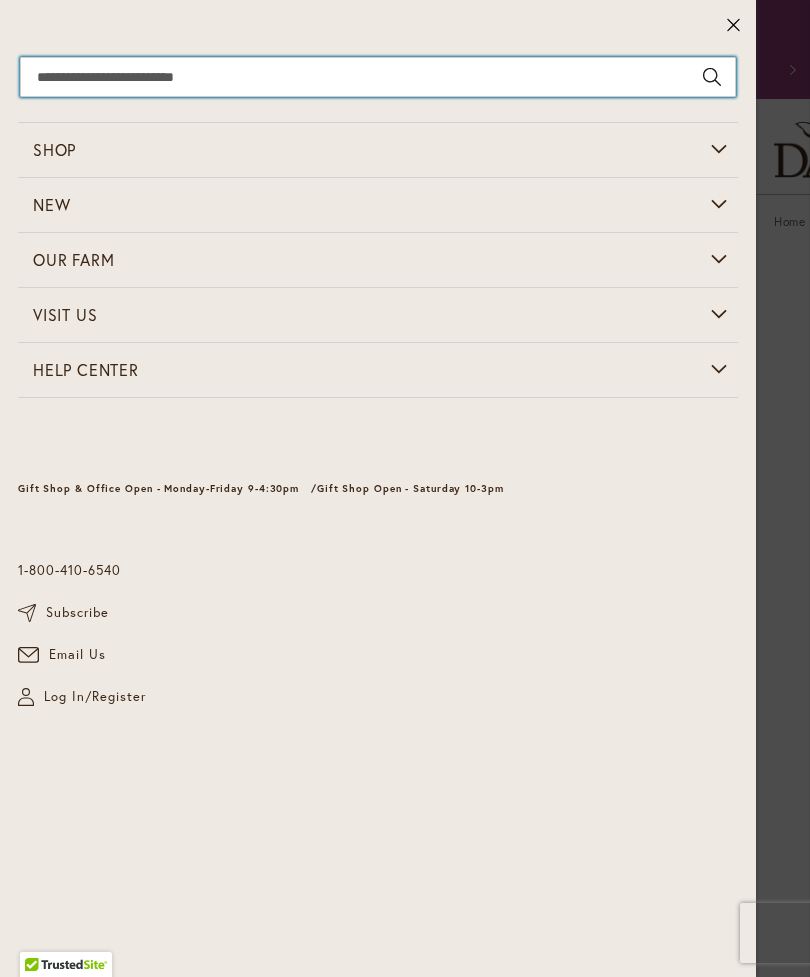 click on "Search" at bounding box center [378, 77] 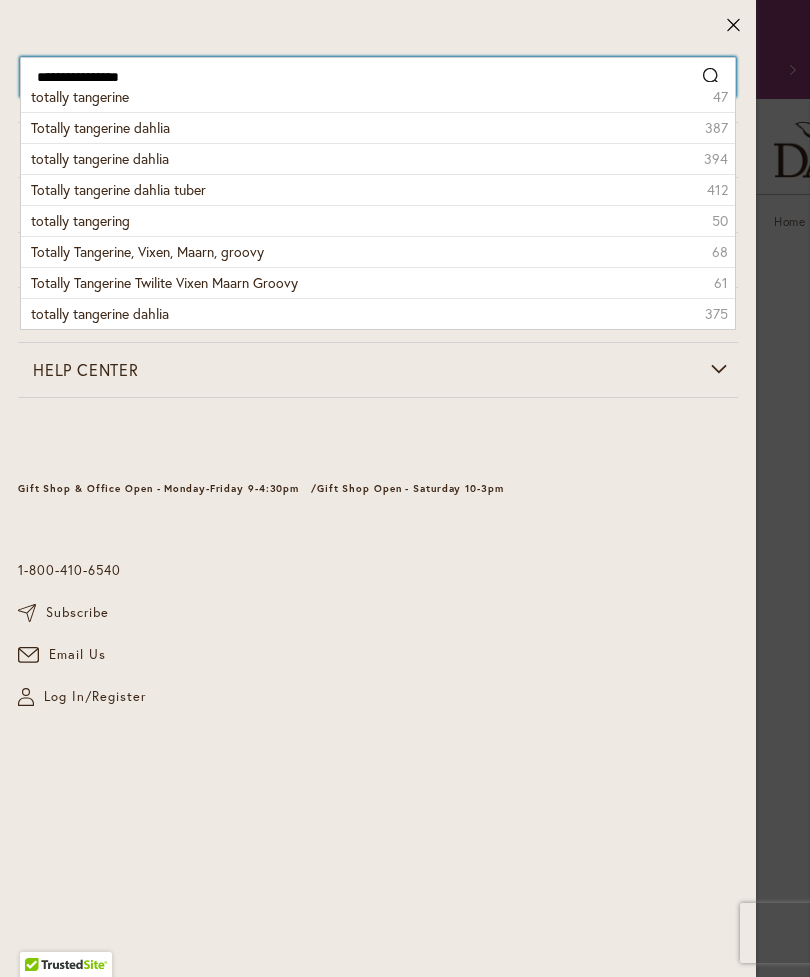 type on "**********" 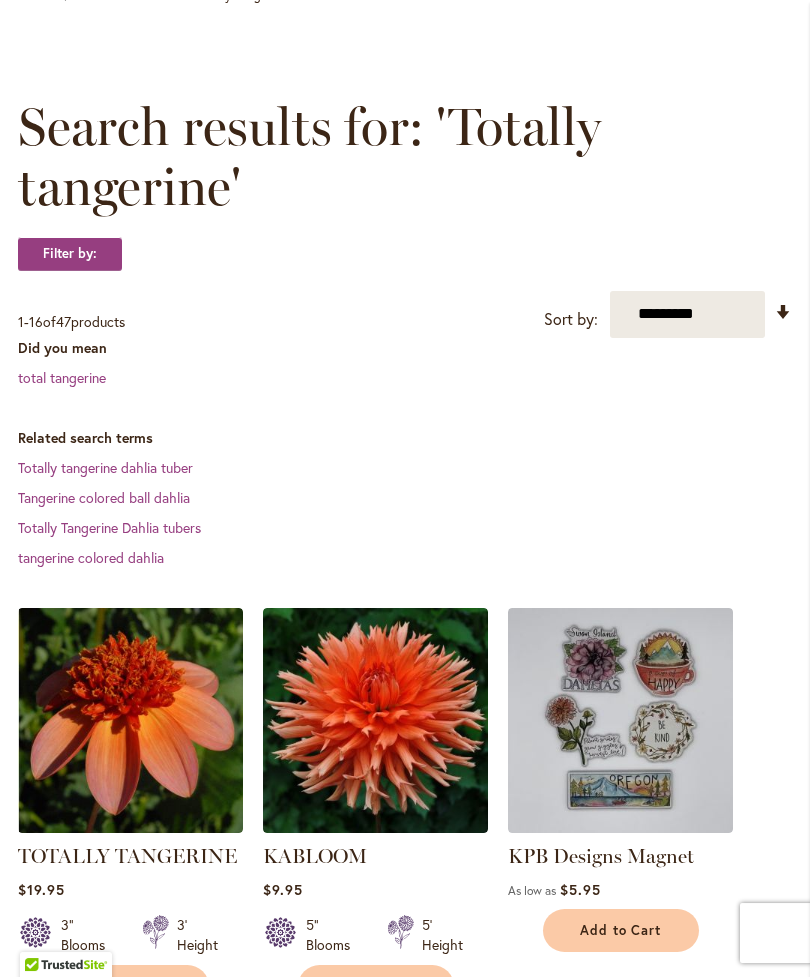 scroll, scrollTop: 226, scrollLeft: 0, axis: vertical 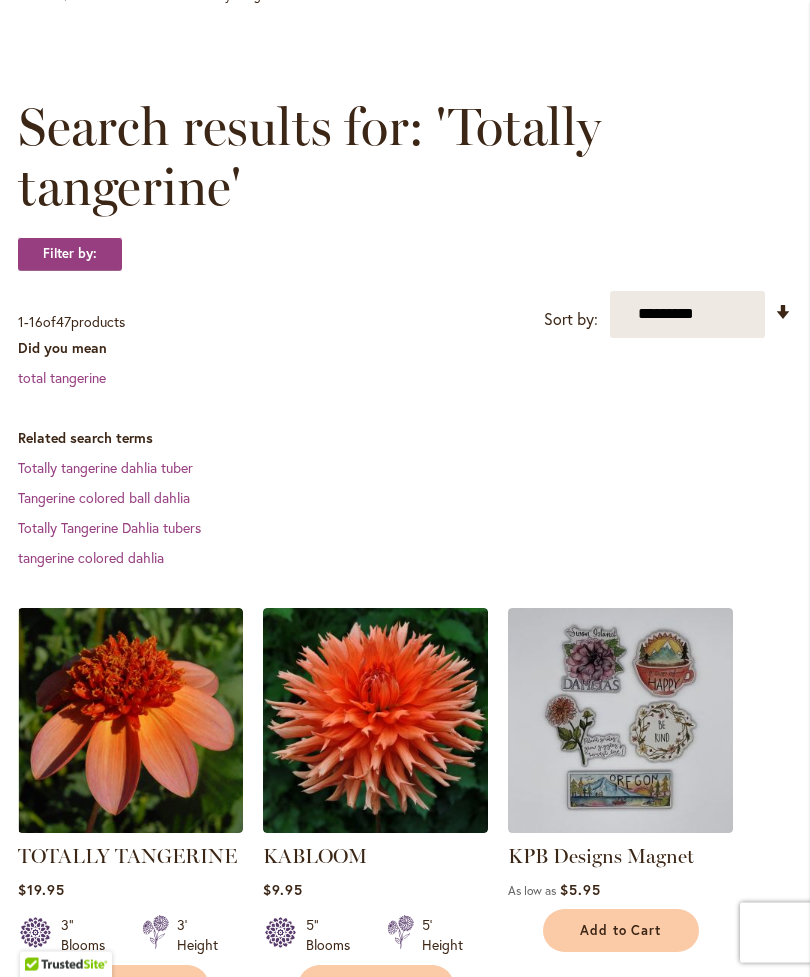 click on "TOTALLY TANGERINE" at bounding box center (127, 856) 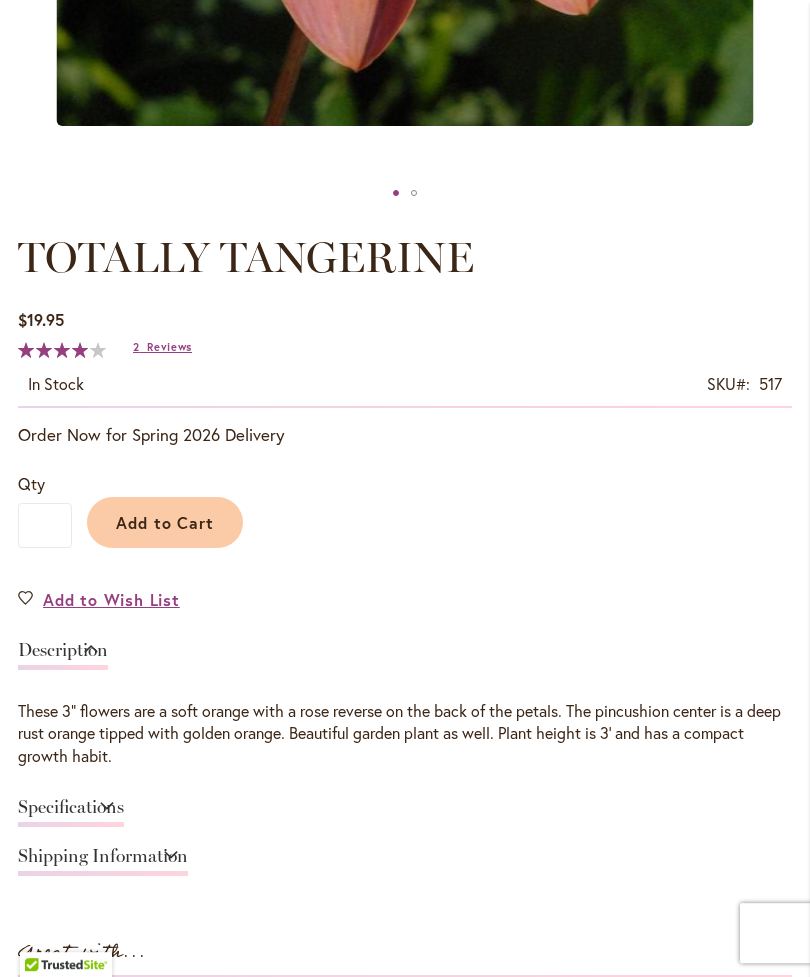 scroll, scrollTop: 890, scrollLeft: 0, axis: vertical 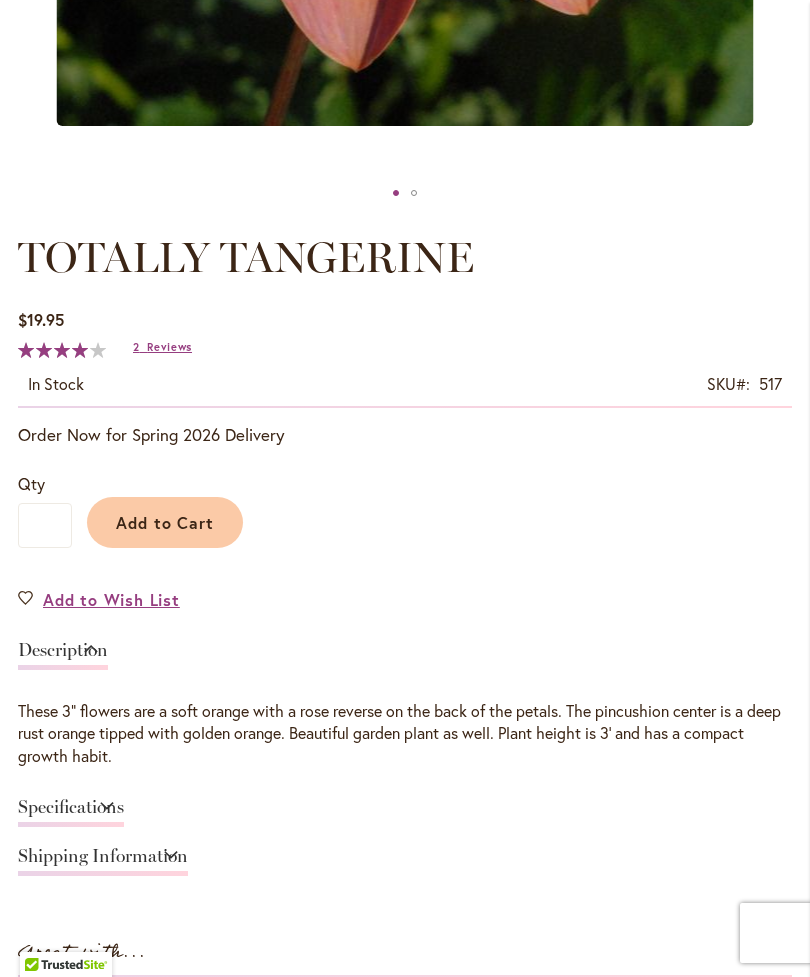 click on "Specifications" at bounding box center [71, 812] 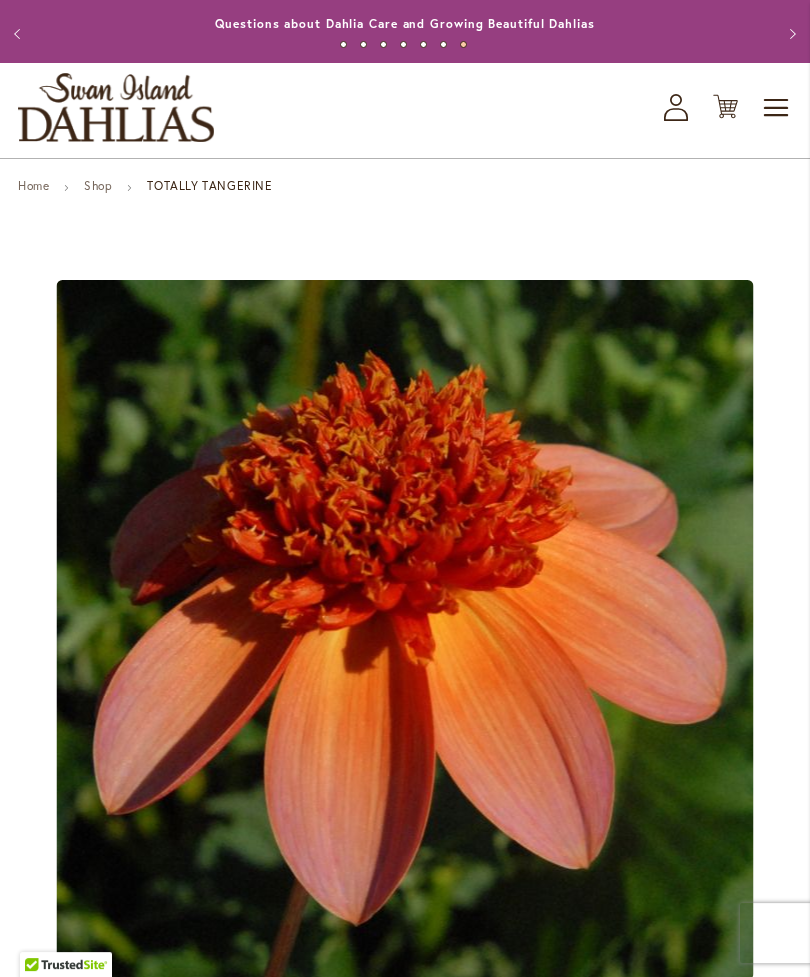 scroll, scrollTop: 0, scrollLeft: 0, axis: both 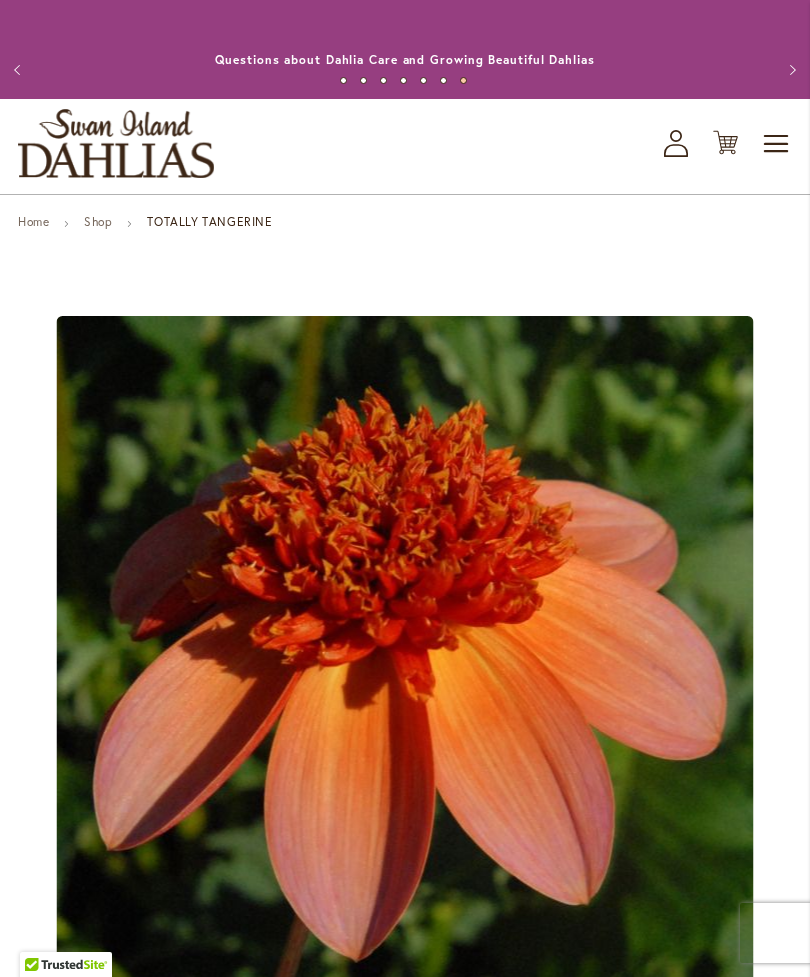 click on "Toggle Nav" at bounding box center [777, 144] 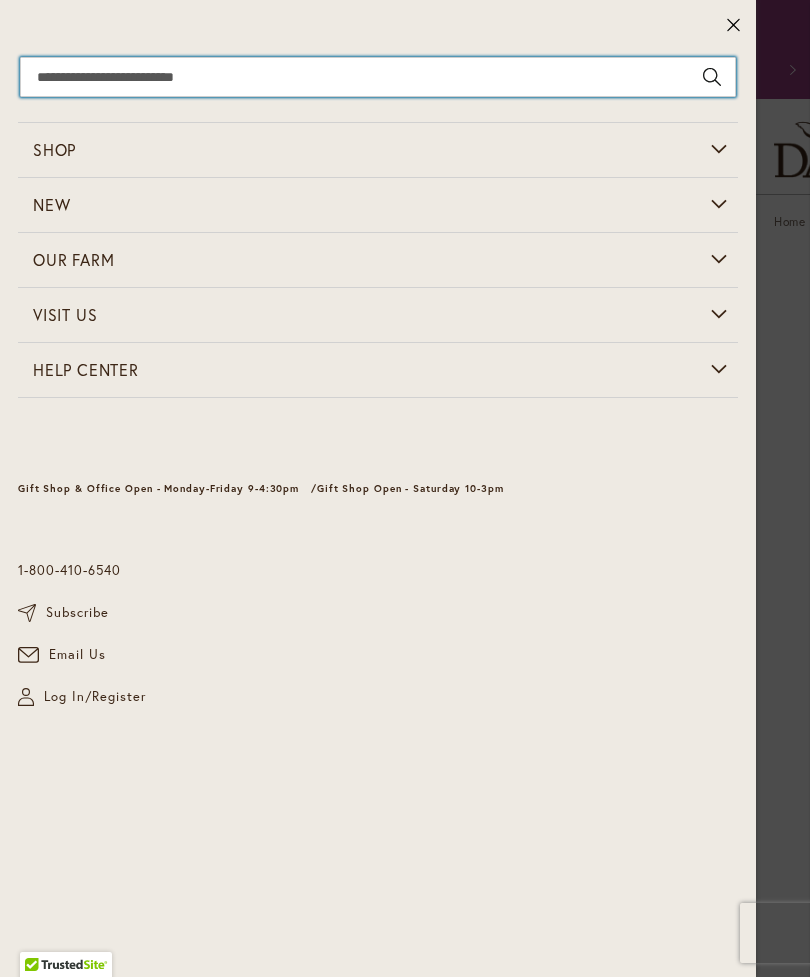 click on "Search" at bounding box center [378, 77] 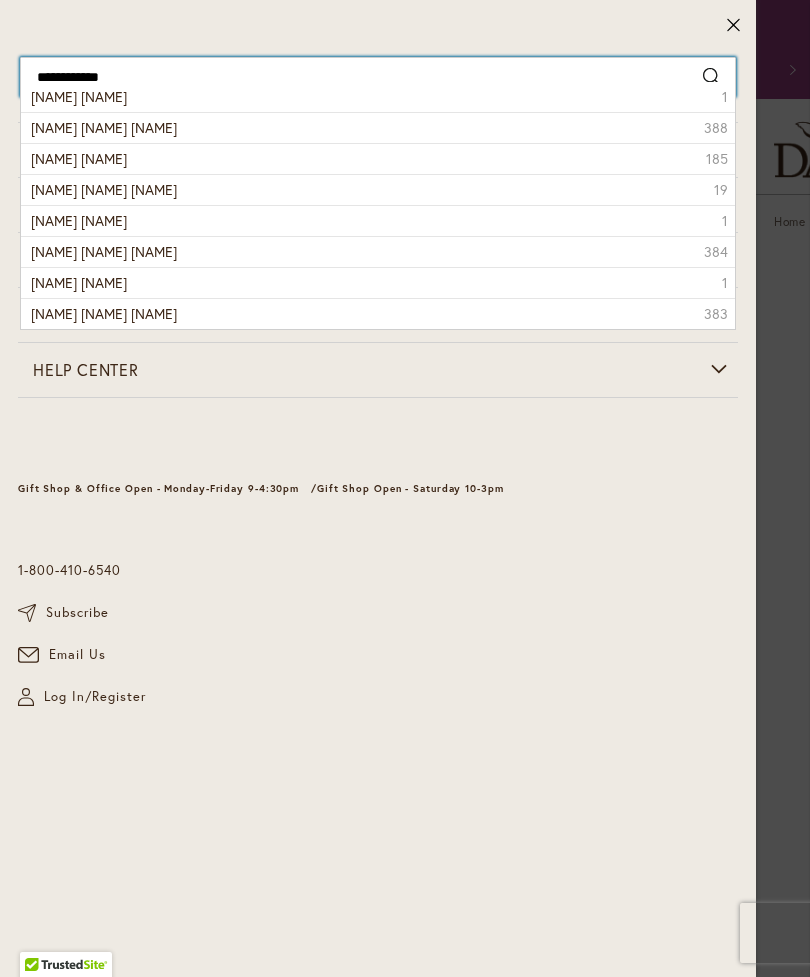 type on "**********" 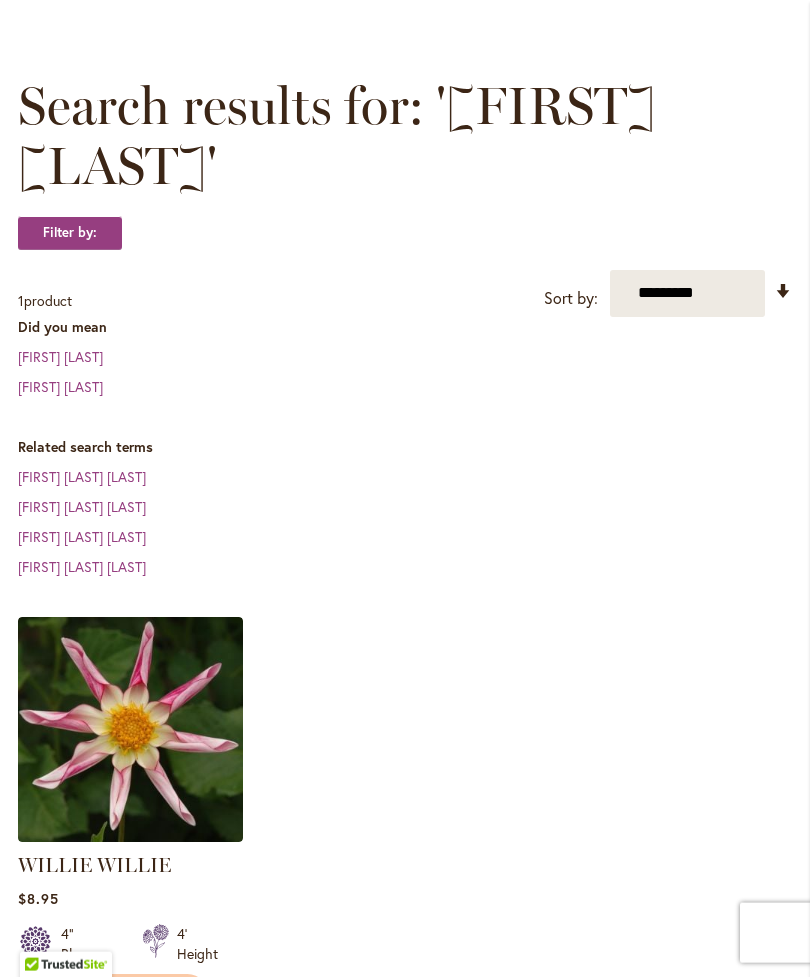 scroll, scrollTop: 248, scrollLeft: 0, axis: vertical 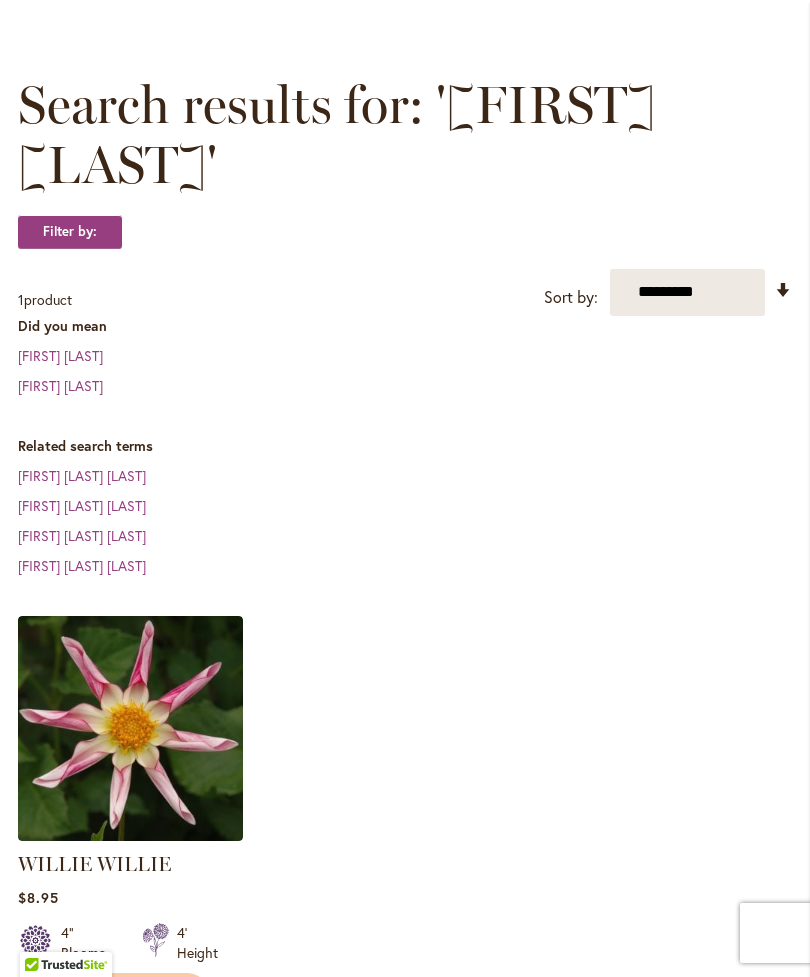 click on "WILLIE WILLIE" at bounding box center (94, 864) 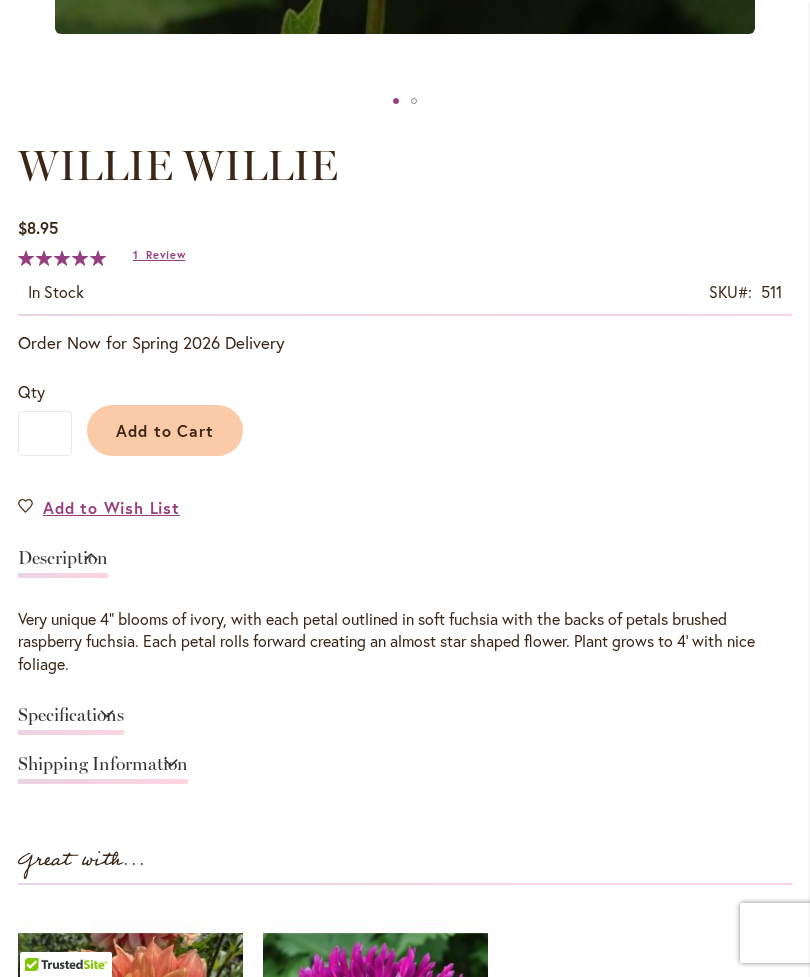 scroll, scrollTop: 983, scrollLeft: 0, axis: vertical 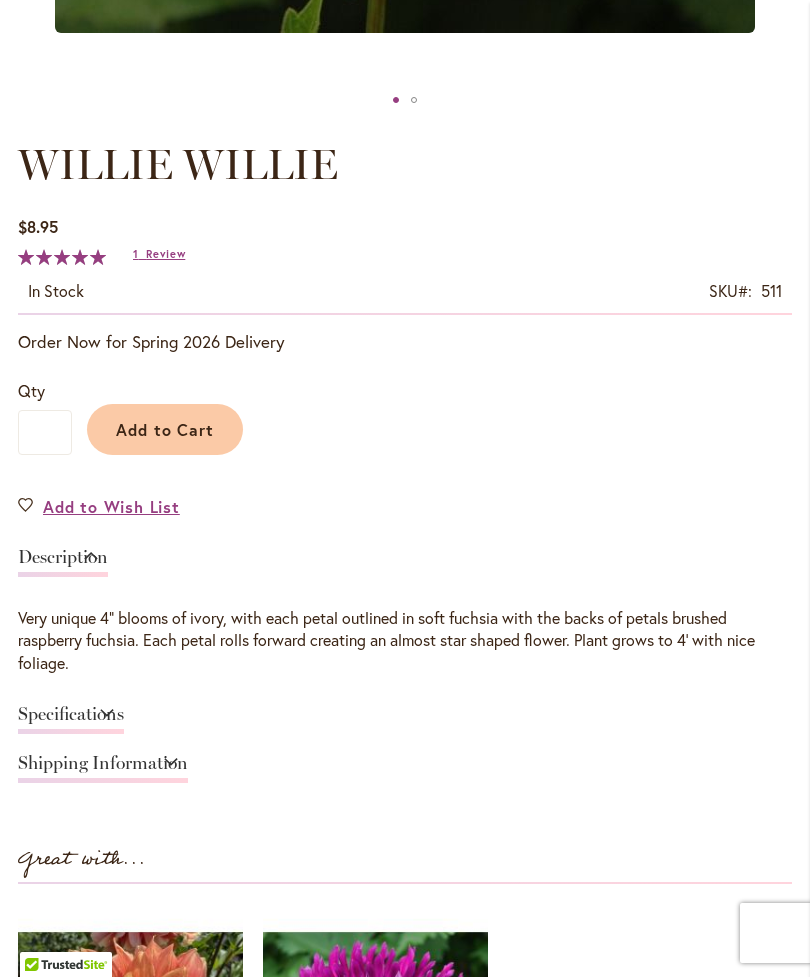 click on "Specifications" at bounding box center (71, 719) 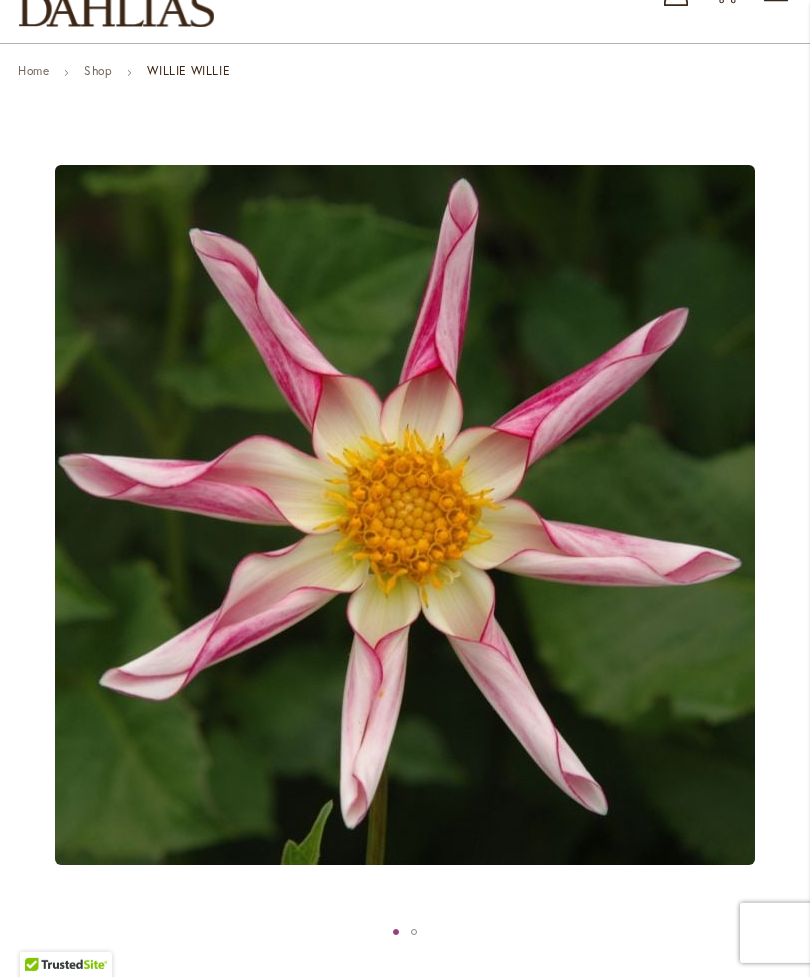 scroll, scrollTop: 0, scrollLeft: 0, axis: both 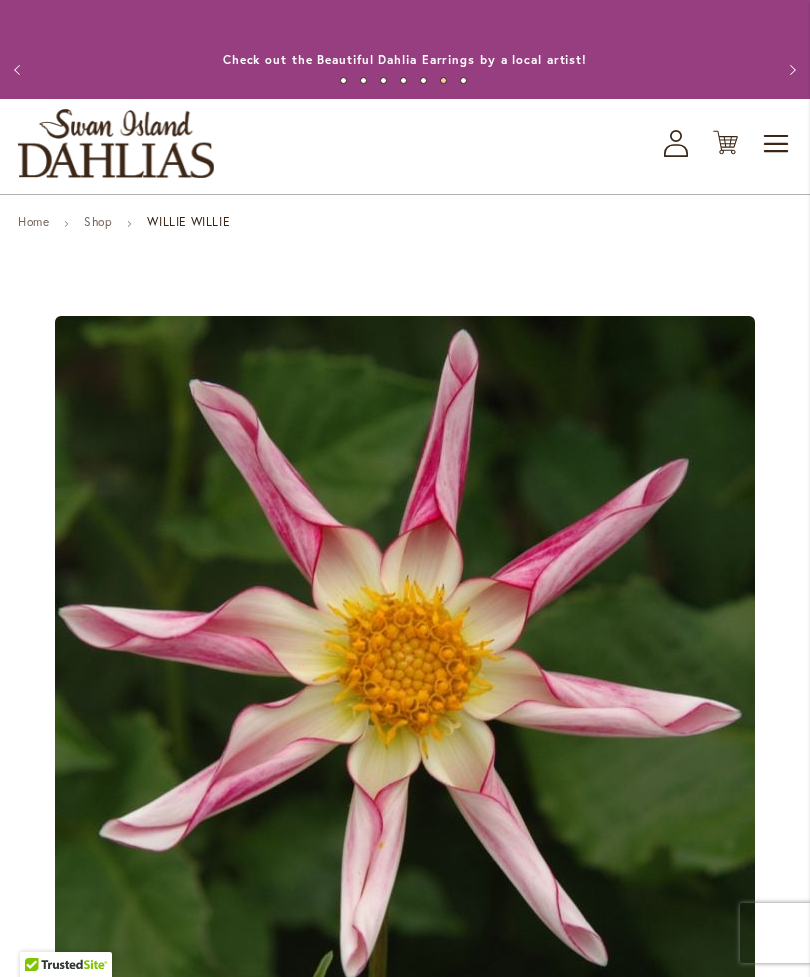 click on "Toggle Nav" at bounding box center [777, 144] 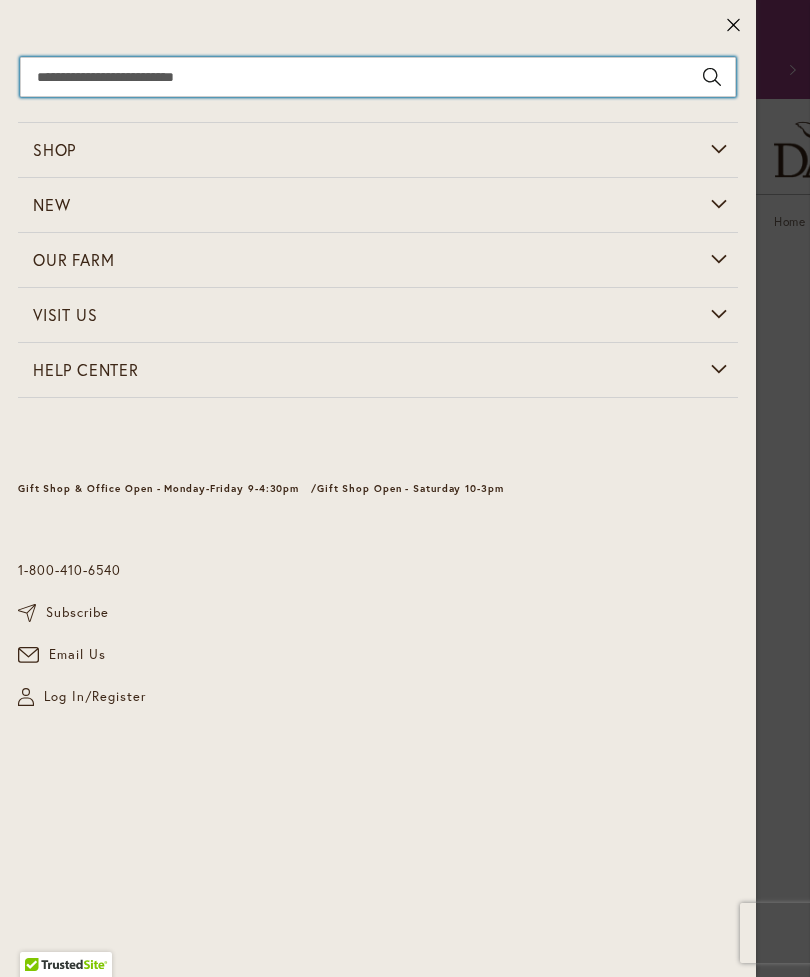 click on "Search" at bounding box center [378, 77] 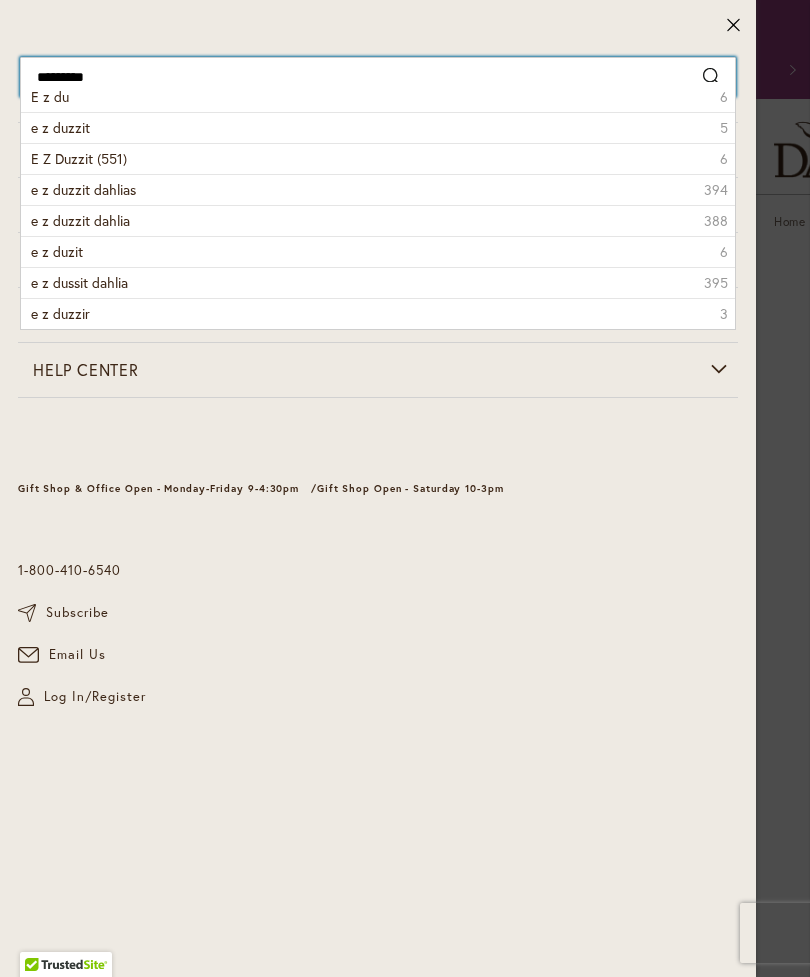 type on "**********" 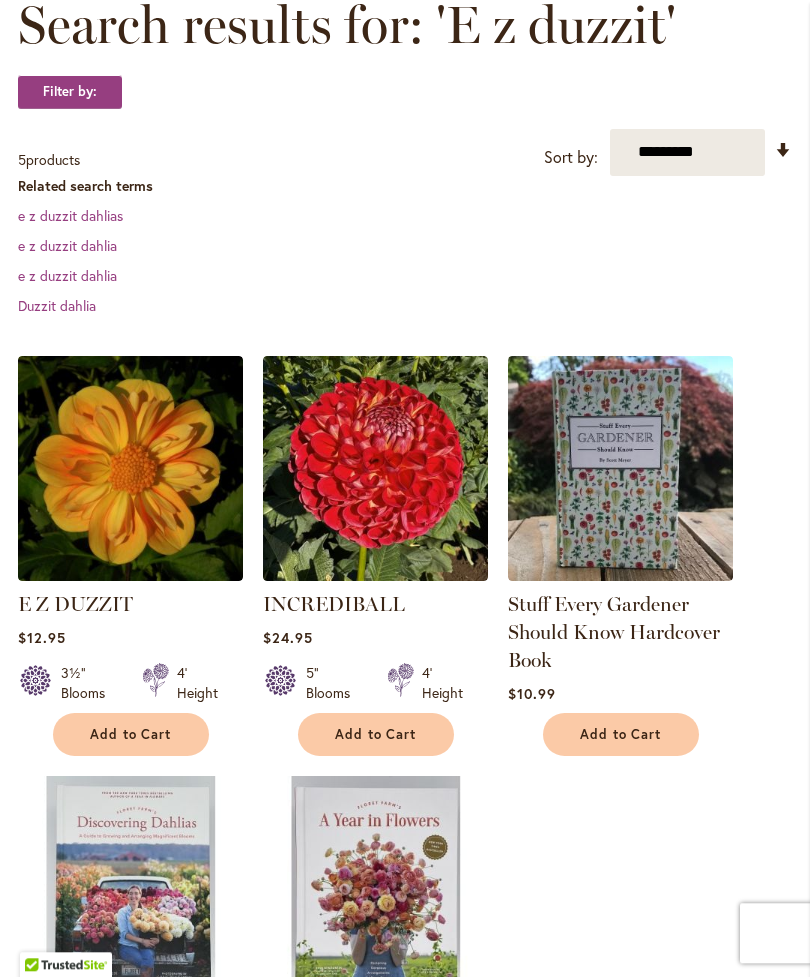 scroll, scrollTop: 334, scrollLeft: 0, axis: vertical 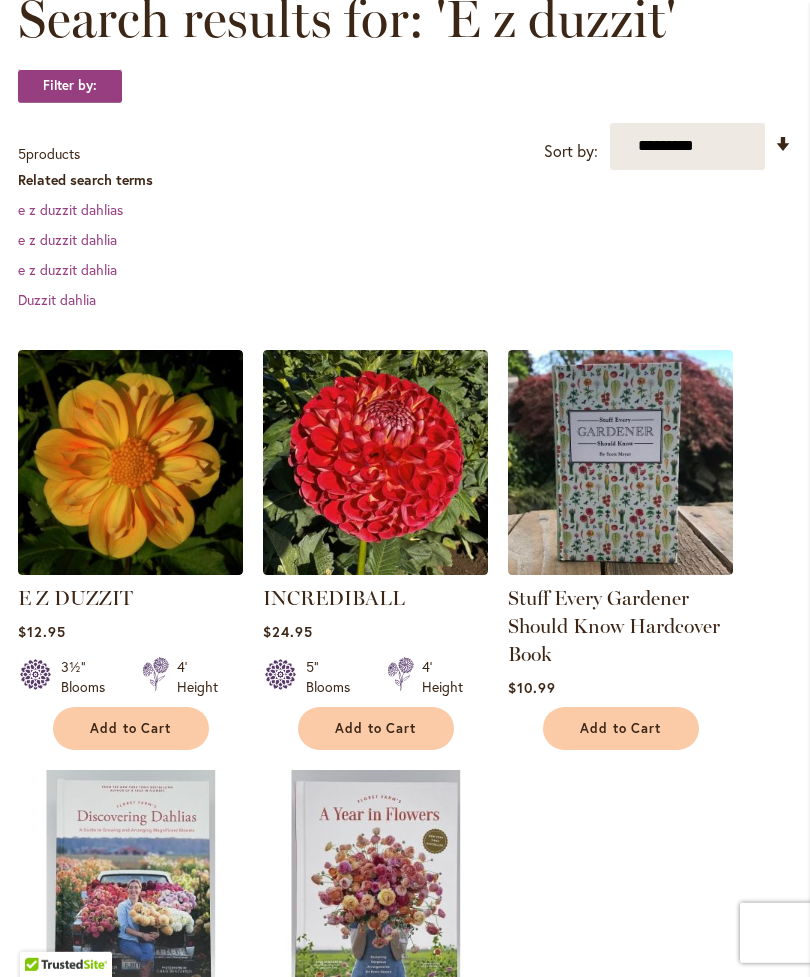 click on "E Z DUZZIT" at bounding box center (75, 598) 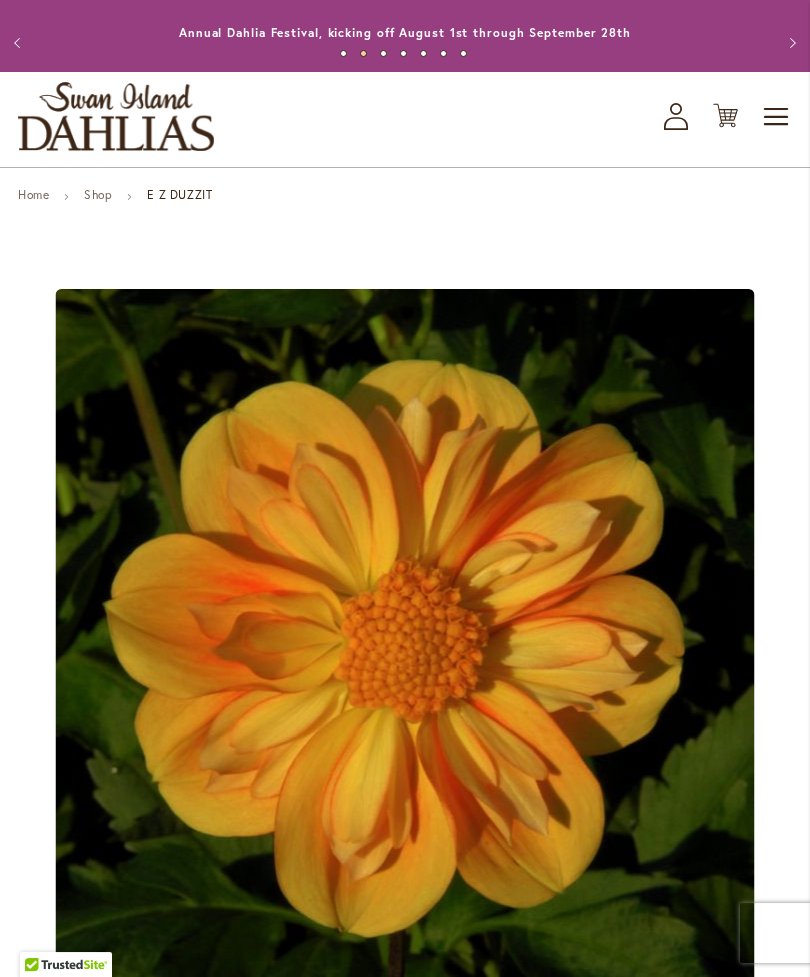 scroll, scrollTop: 29, scrollLeft: 0, axis: vertical 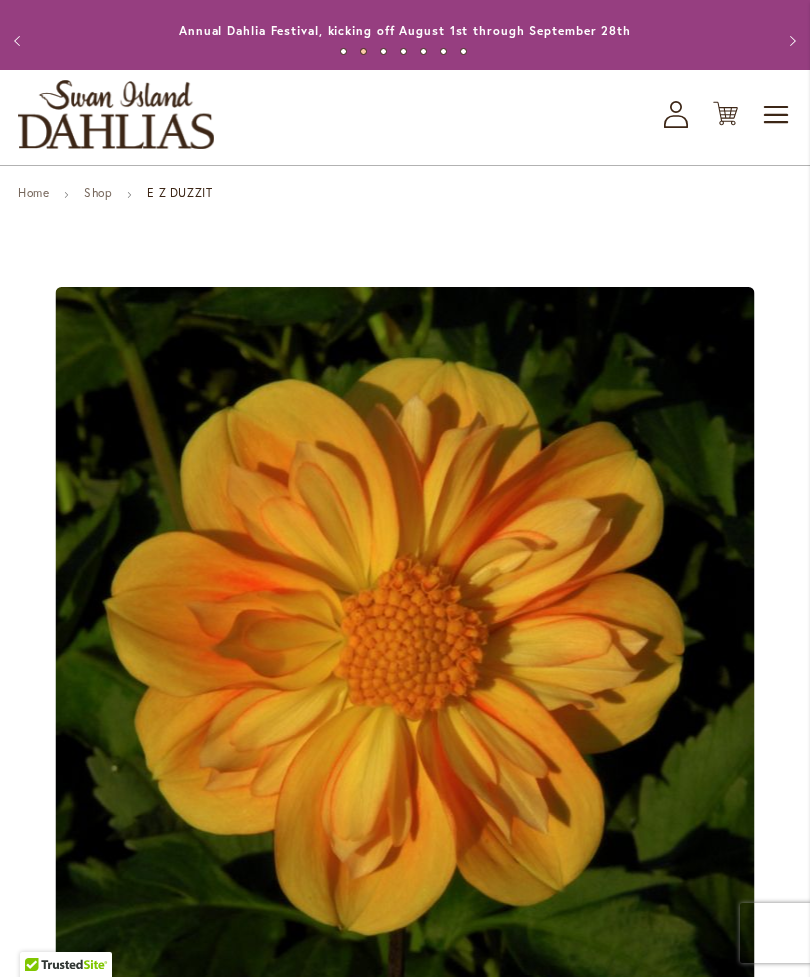 click on "Toggle Nav" at bounding box center (777, 115) 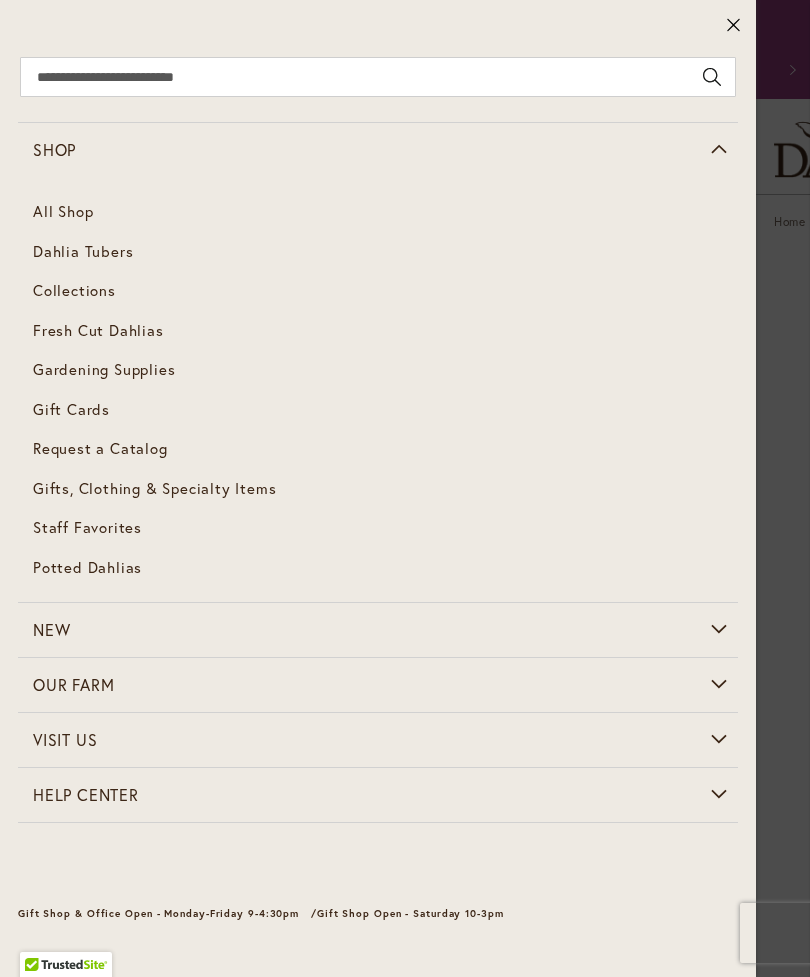 click on "Dahlia Tubers" at bounding box center [83, 251] 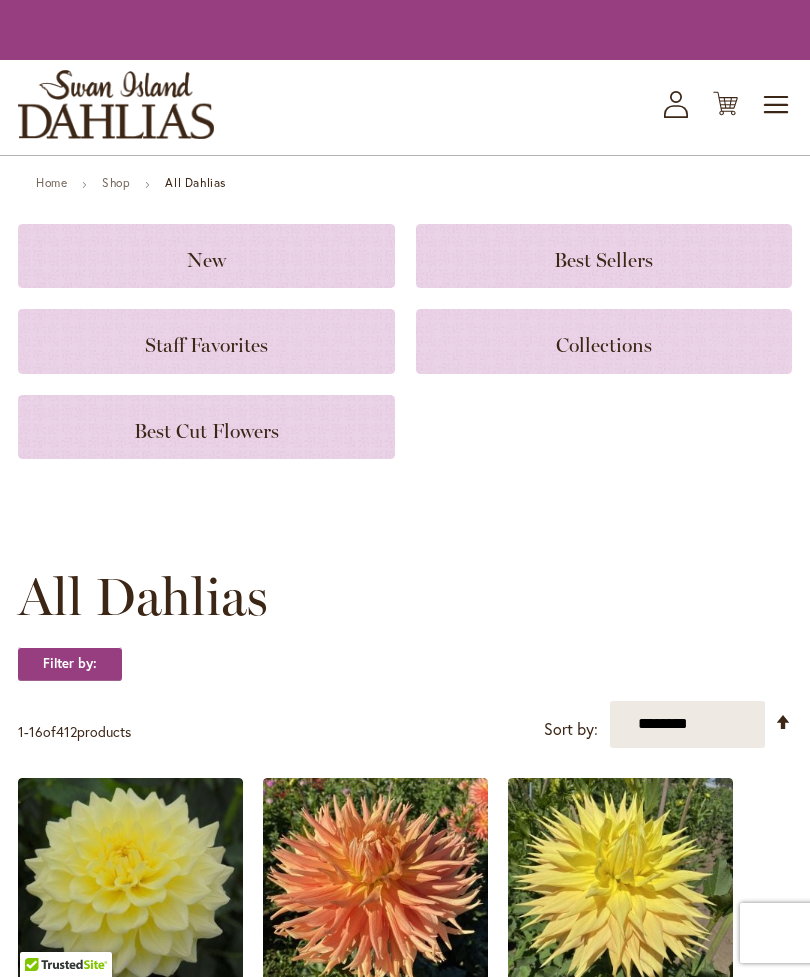 scroll, scrollTop: 0, scrollLeft: 0, axis: both 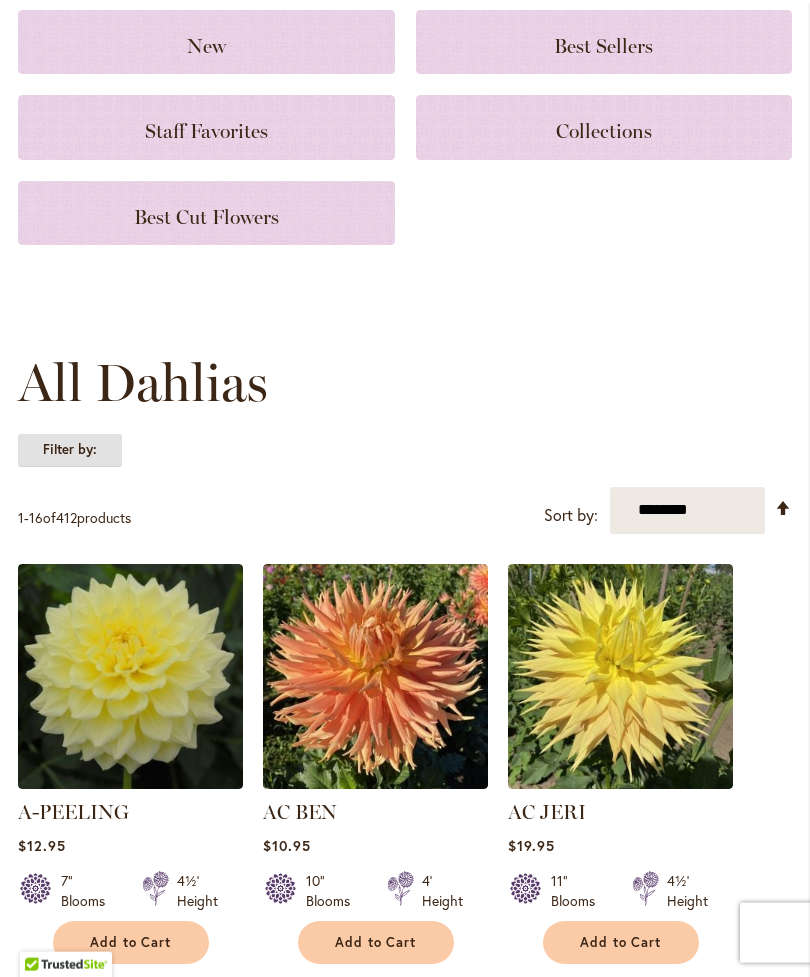 click on "Filter by:" at bounding box center [70, 450] 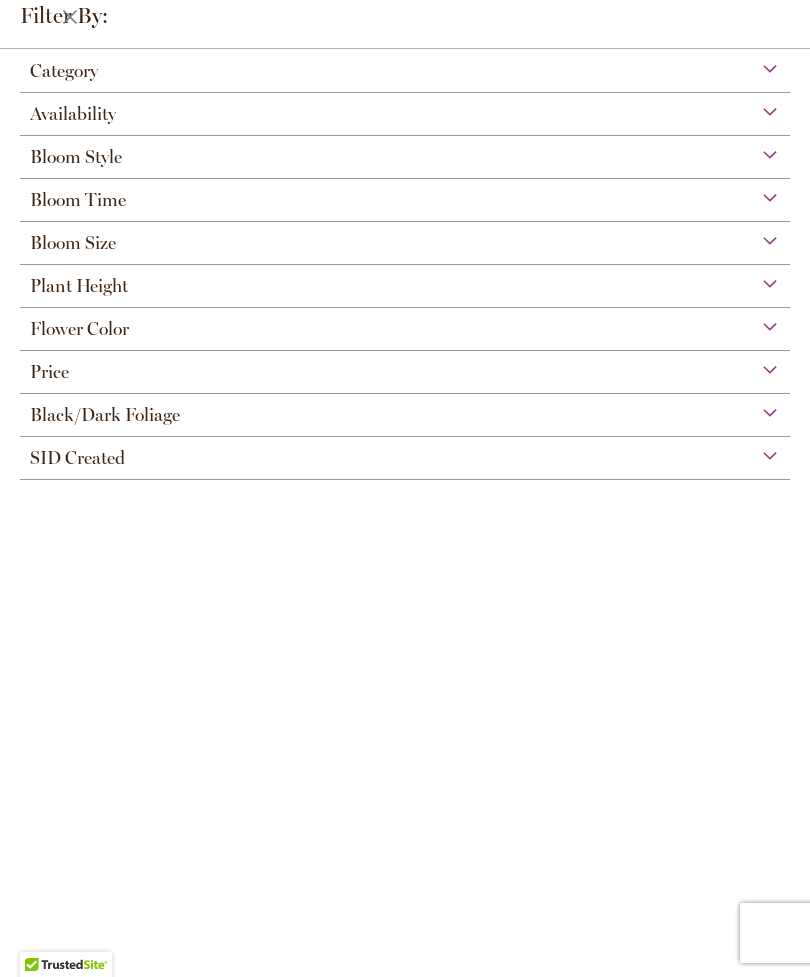 click on "Flower Color" at bounding box center [405, 324] 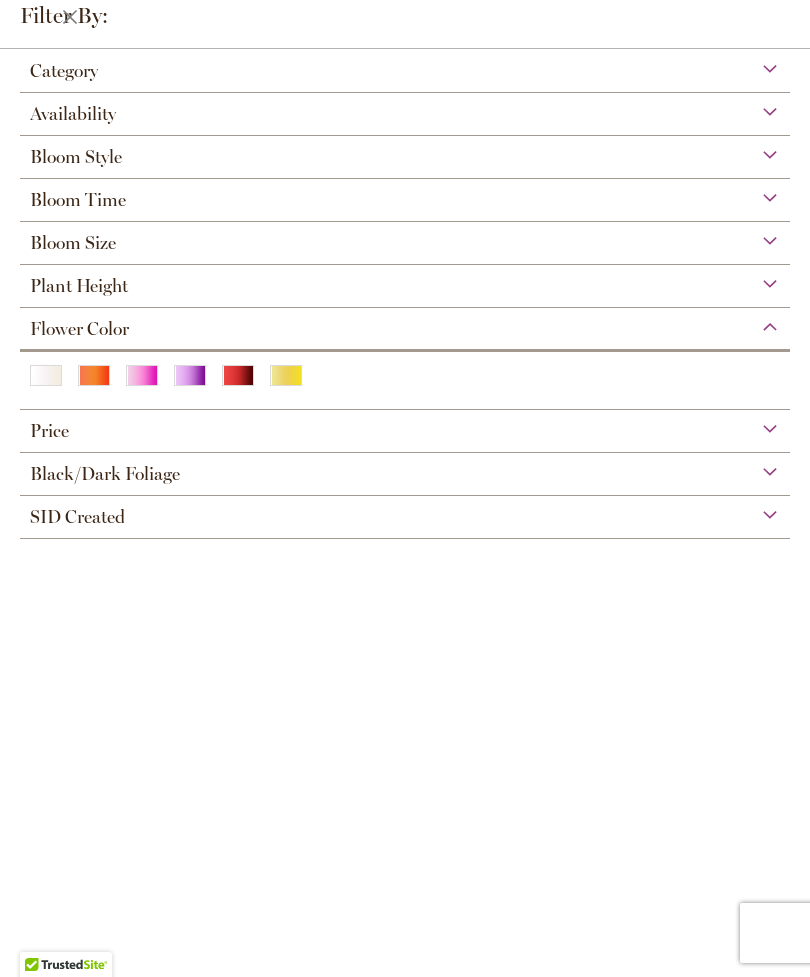 click at bounding box center (190, 375) 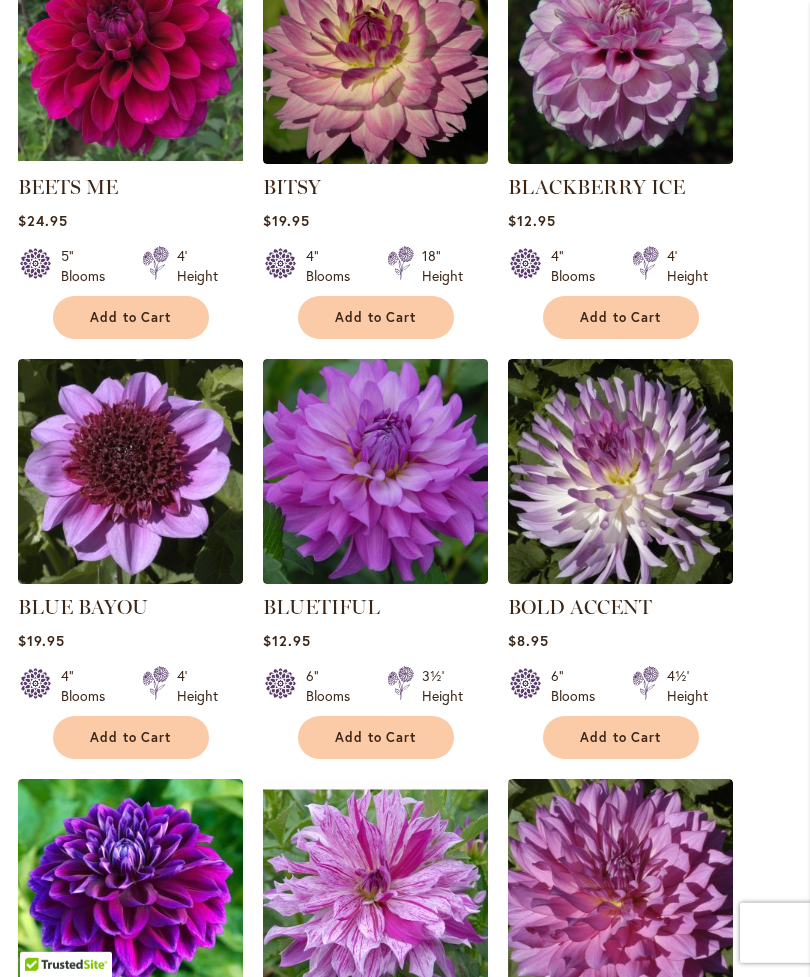 scroll, scrollTop: 1145, scrollLeft: 0, axis: vertical 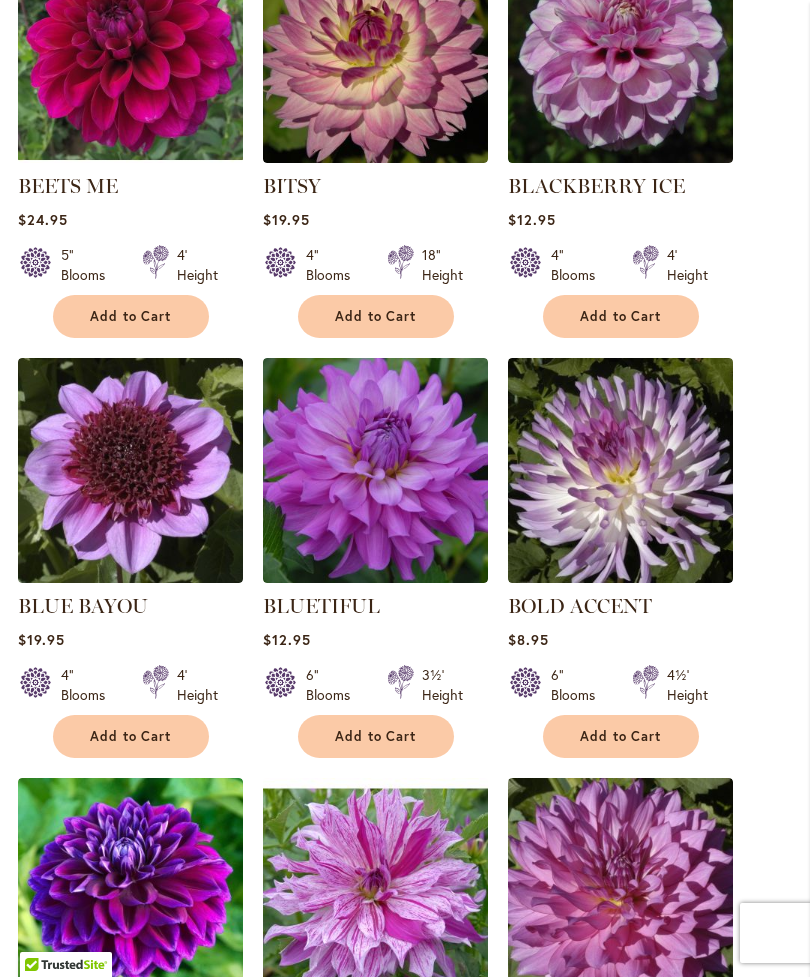 click on "BLUE BAYOU" at bounding box center (83, 606) 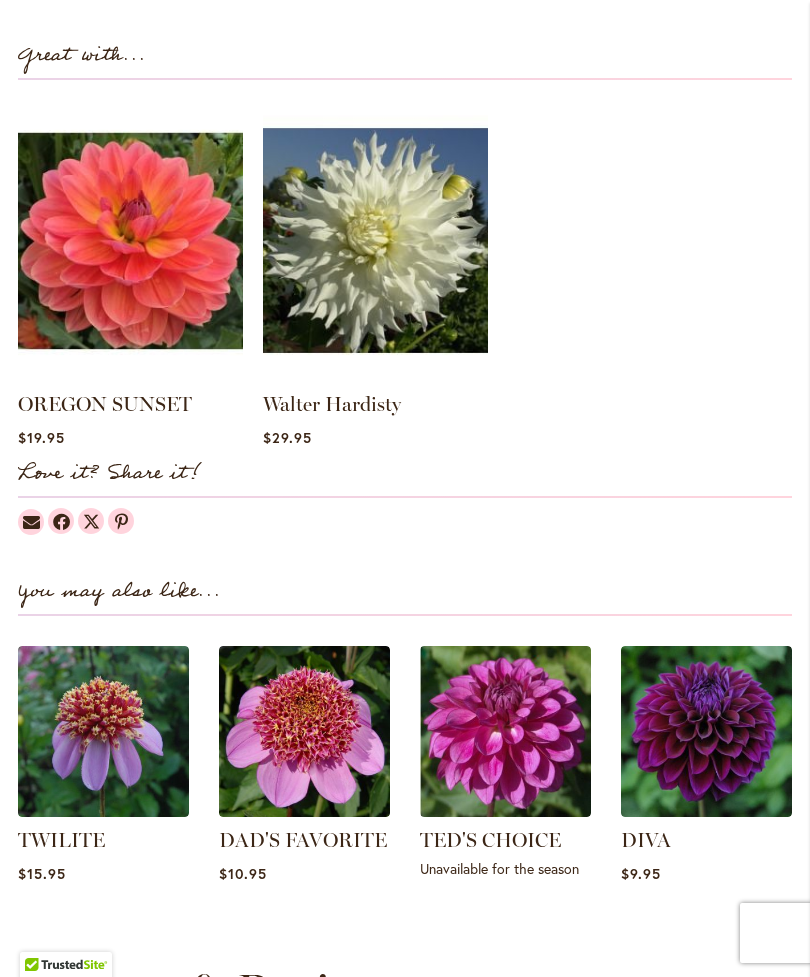 scroll, scrollTop: 1787, scrollLeft: 0, axis: vertical 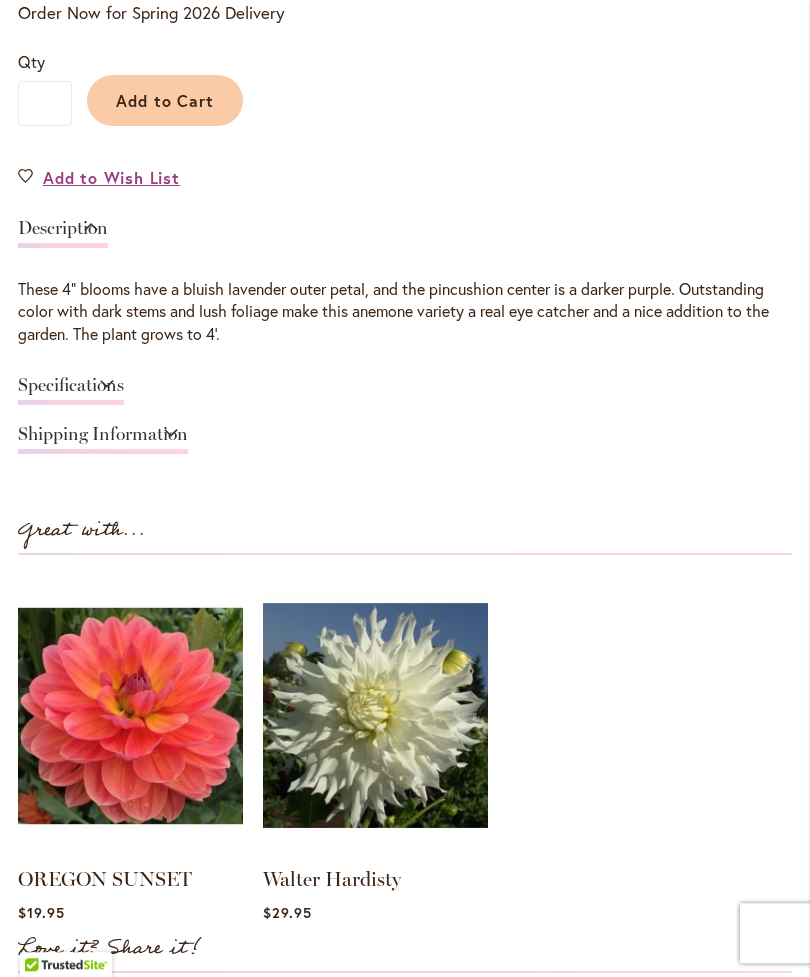 click on "Specifications" at bounding box center [71, 390] 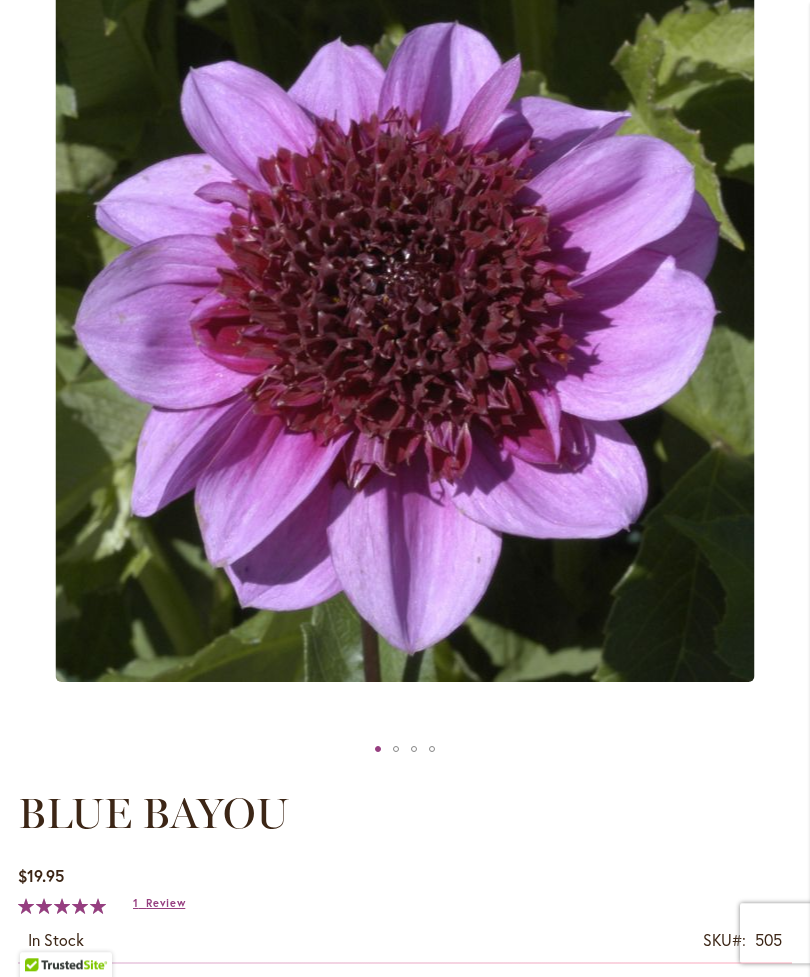 scroll, scrollTop: 0, scrollLeft: 0, axis: both 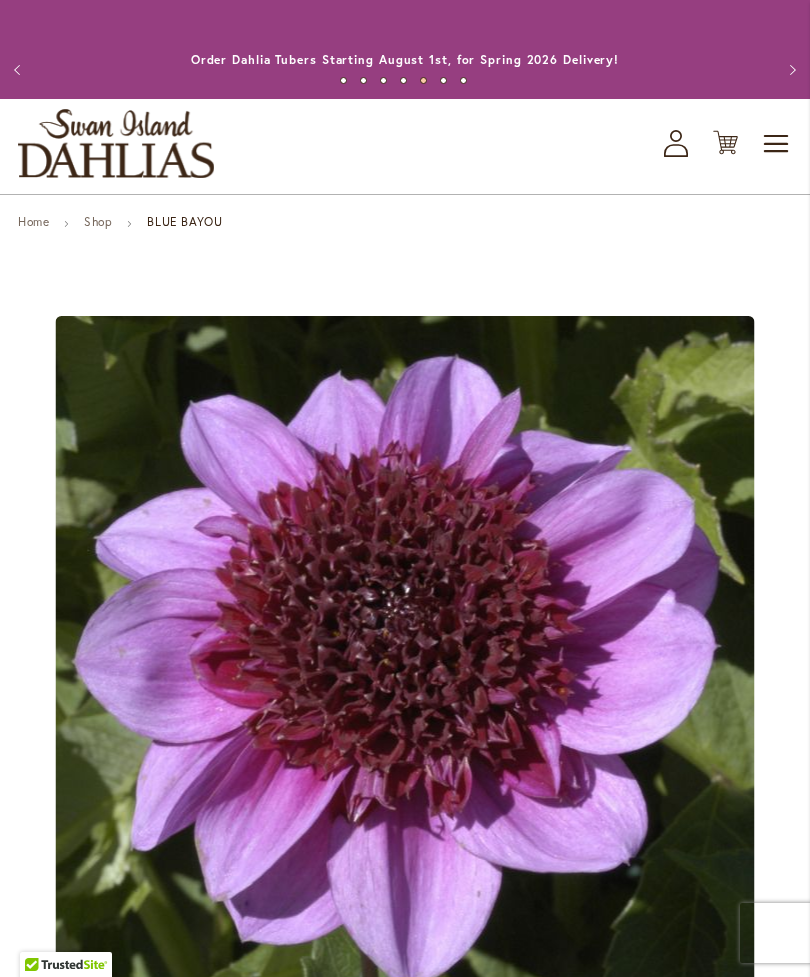 click on "Toggle Nav" at bounding box center (777, 144) 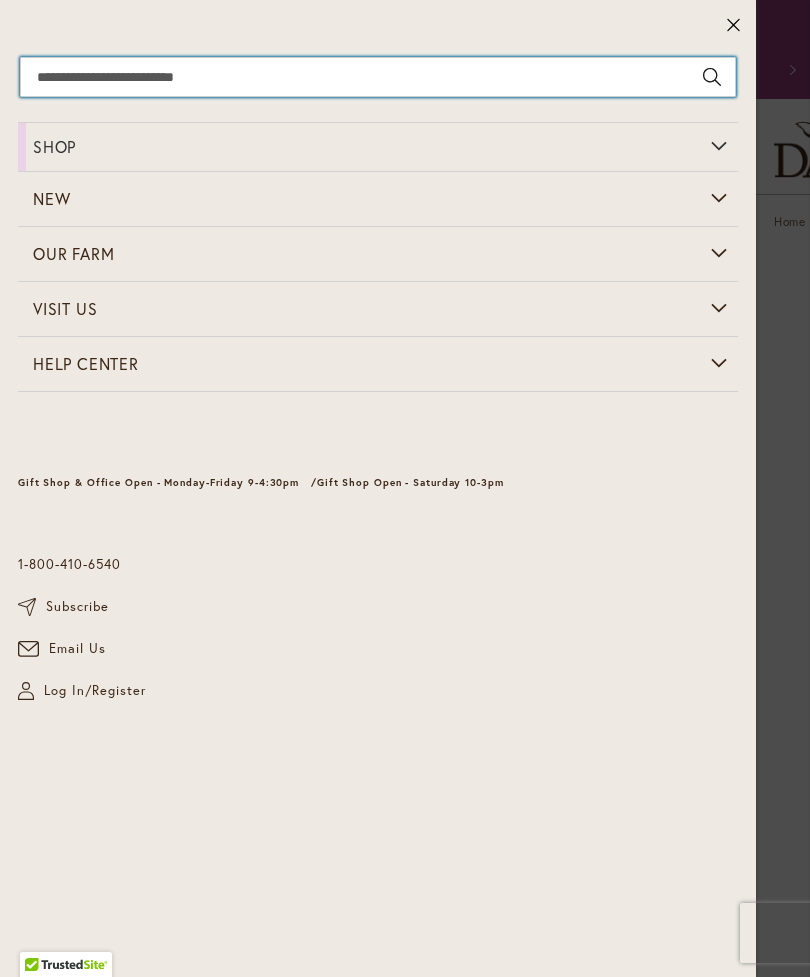 click on "Search" at bounding box center [378, 77] 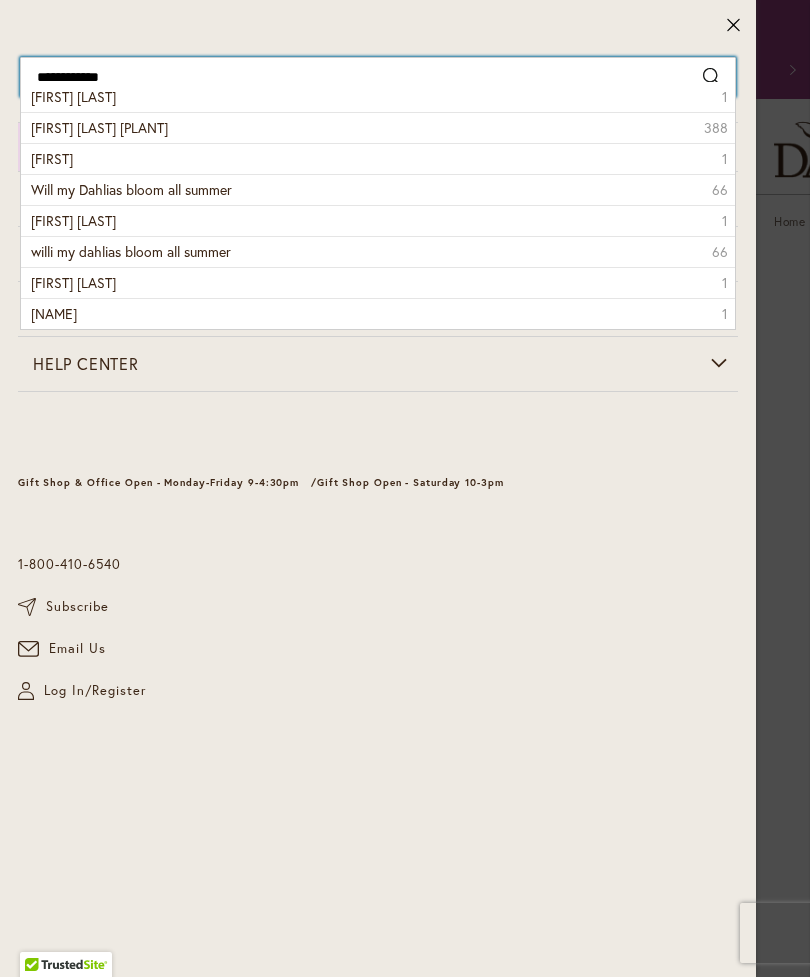 type on "**********" 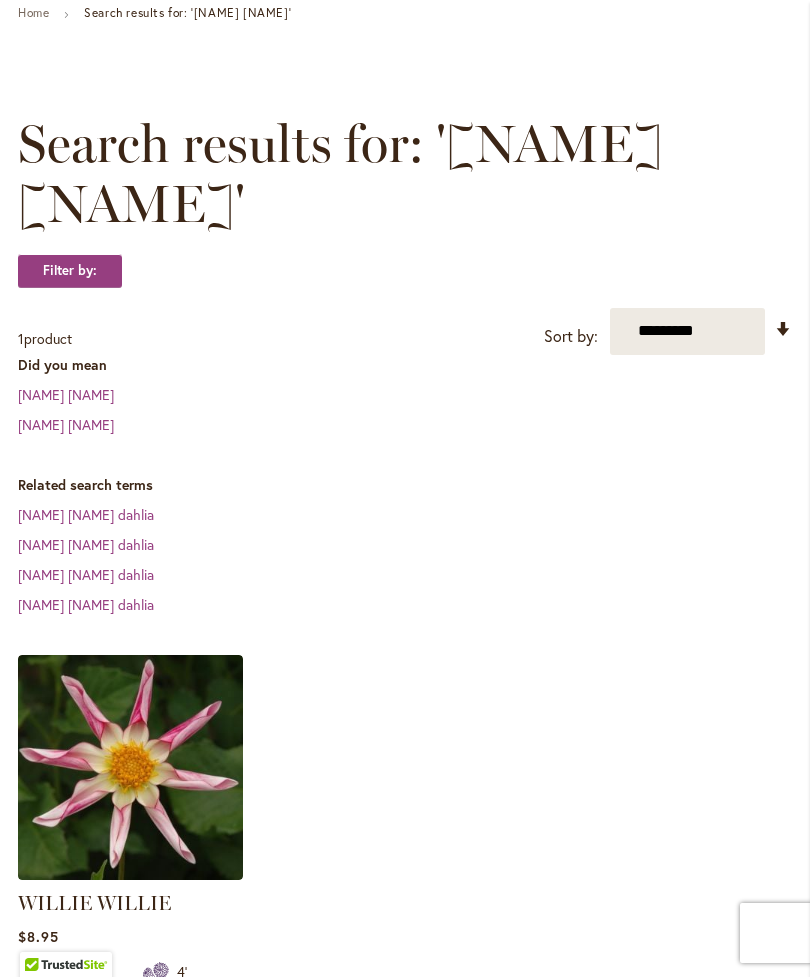 scroll, scrollTop: 0, scrollLeft: 0, axis: both 